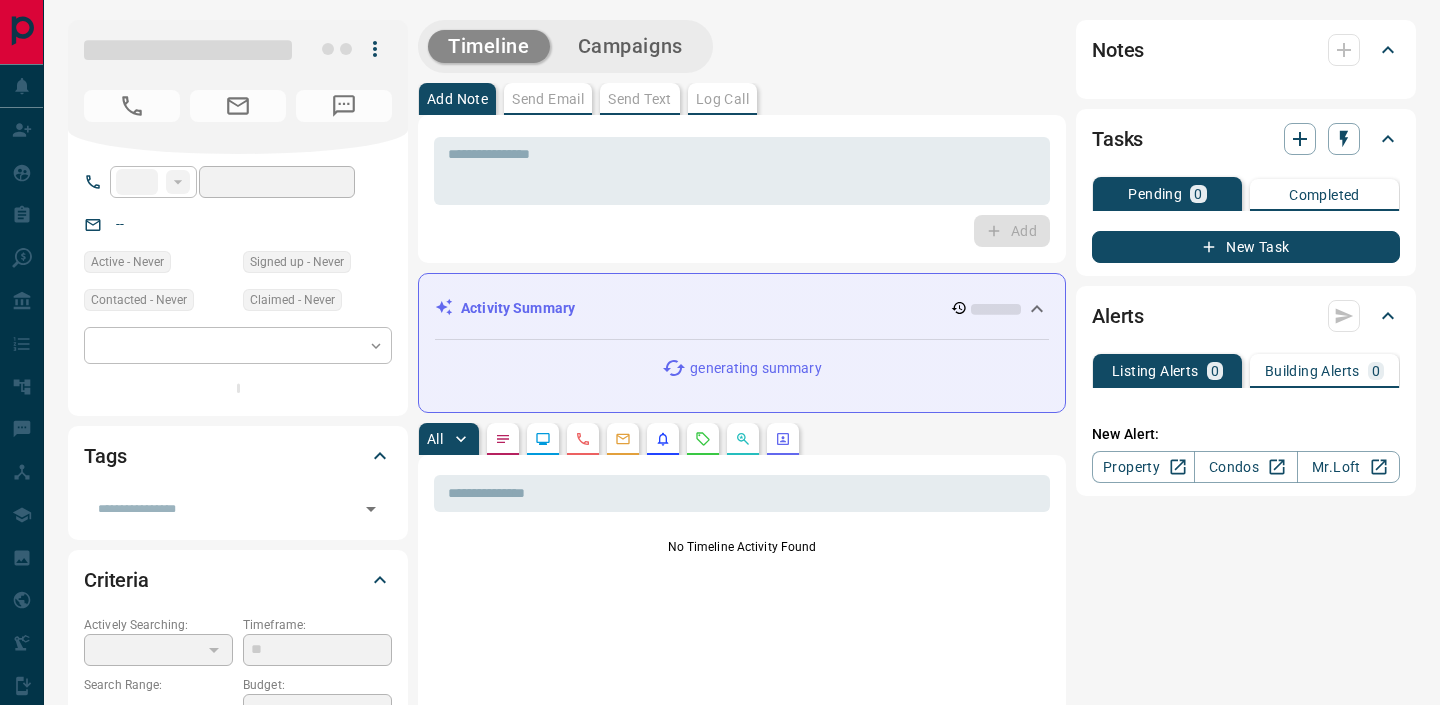 scroll, scrollTop: 0, scrollLeft: 0, axis: both 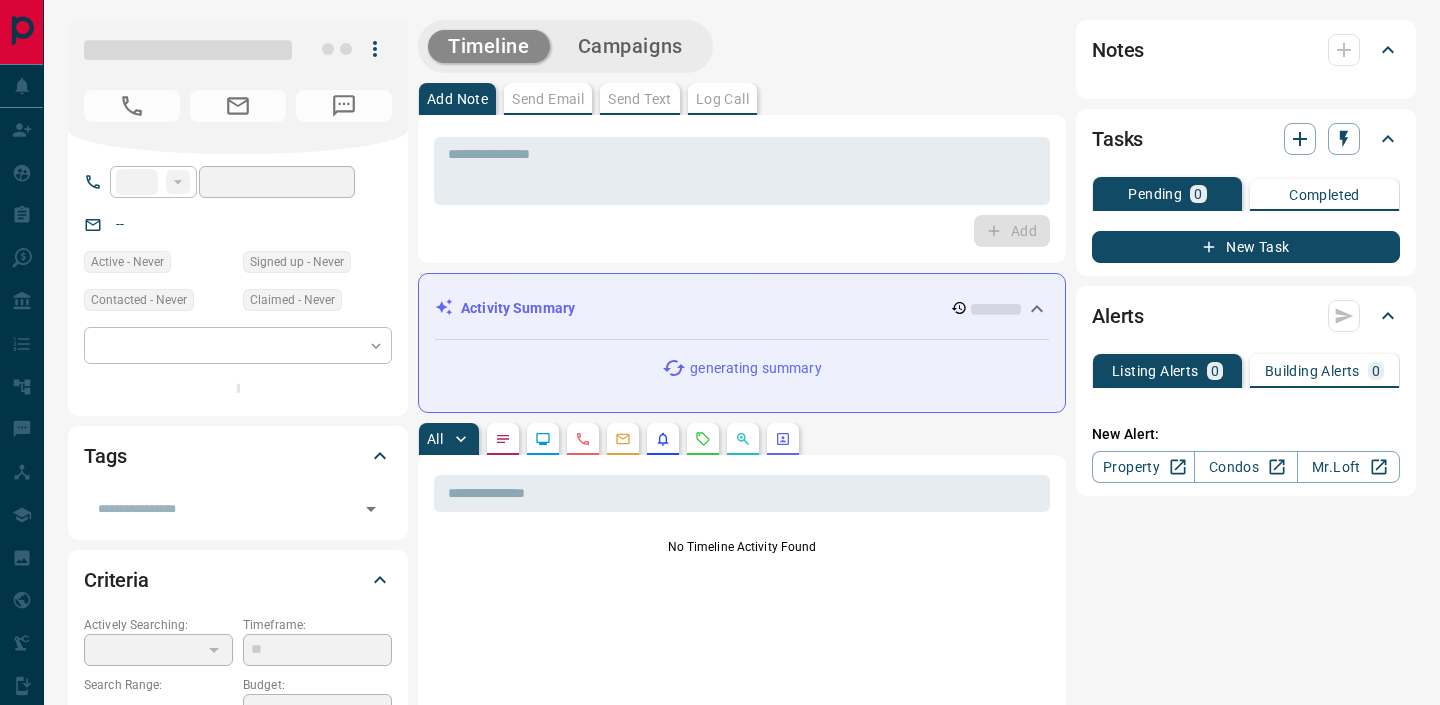 type on "**" 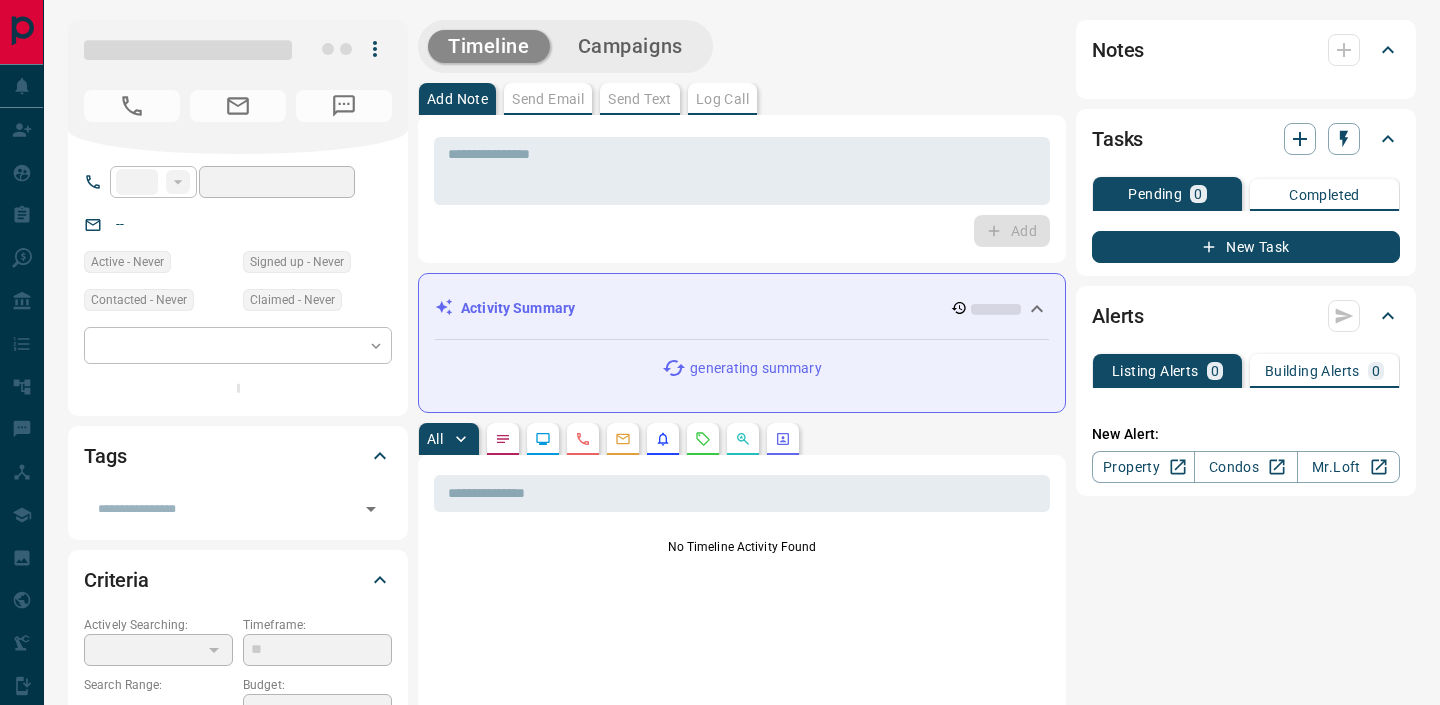 type on "**********" 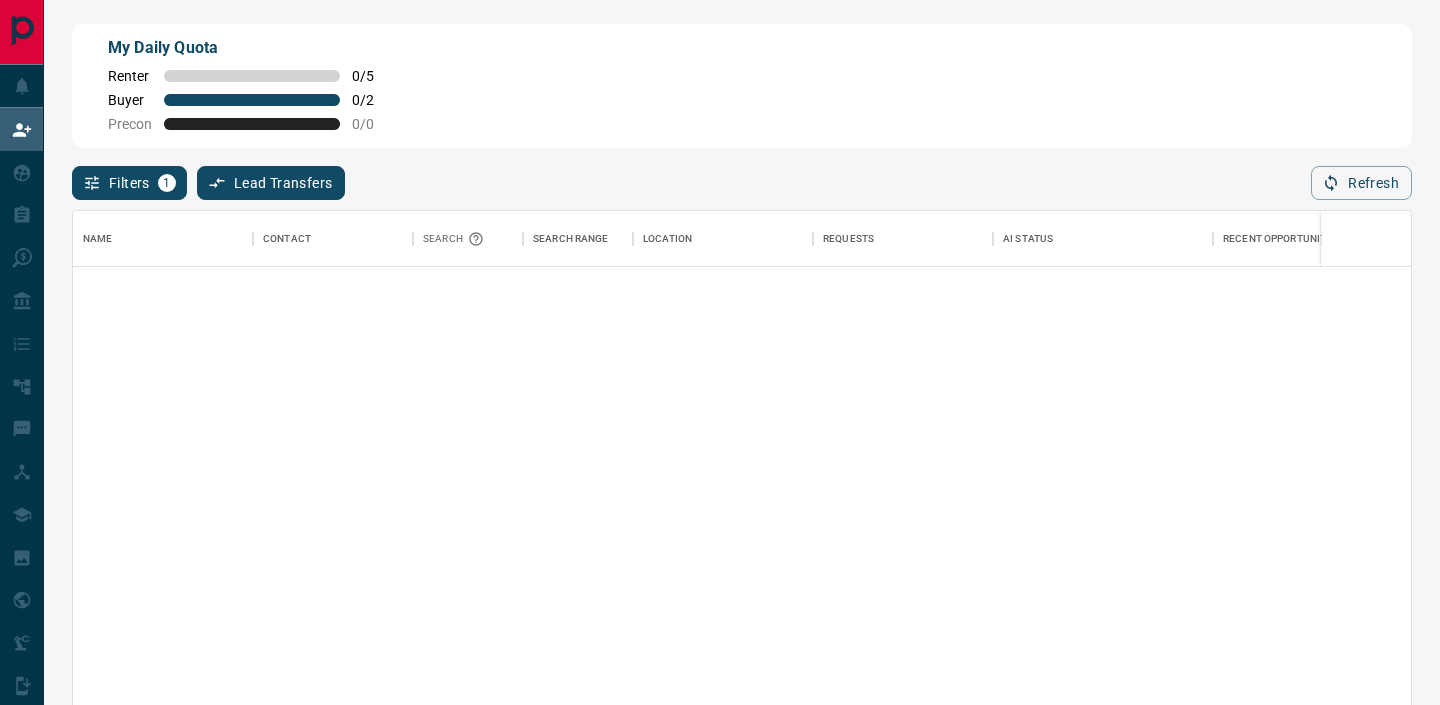 scroll, scrollTop: 39, scrollLeft: 0, axis: vertical 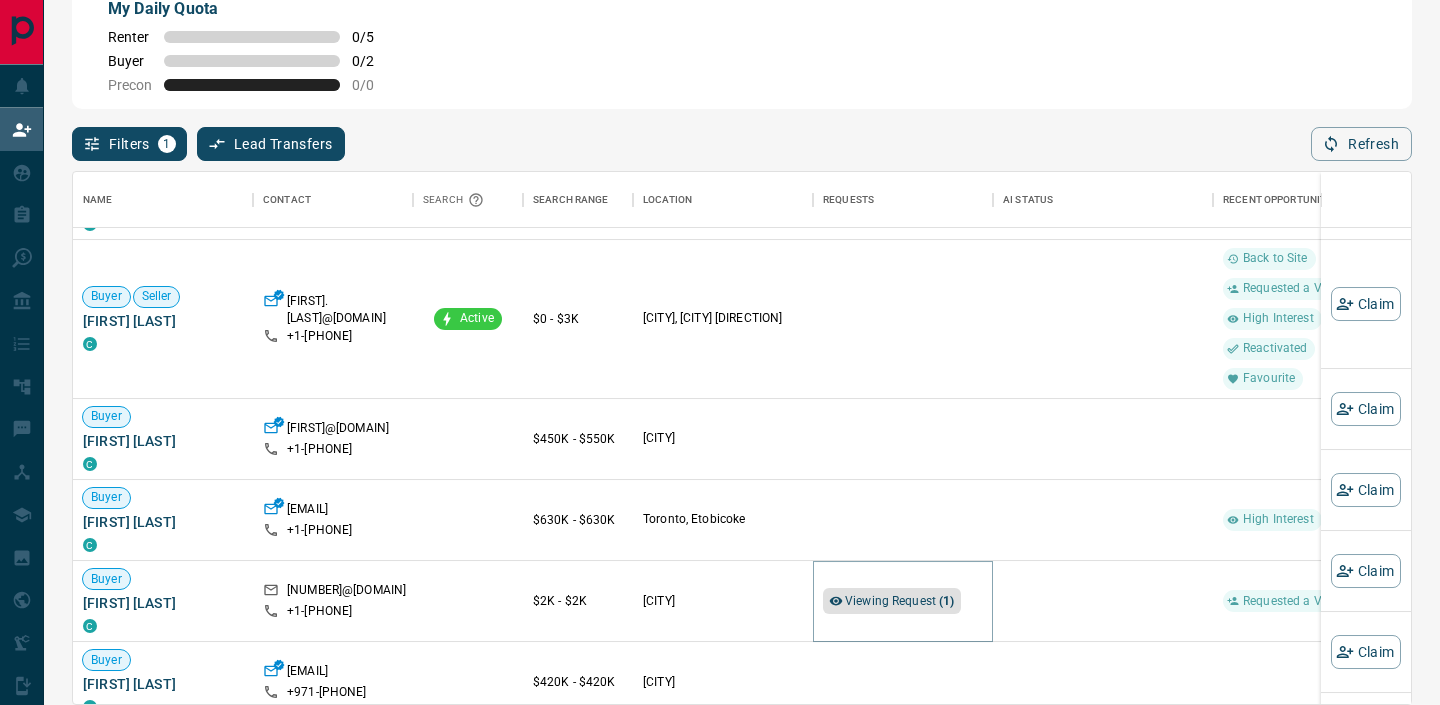 click on "Viewing Request   ( 1 )" at bounding box center [900, 601] 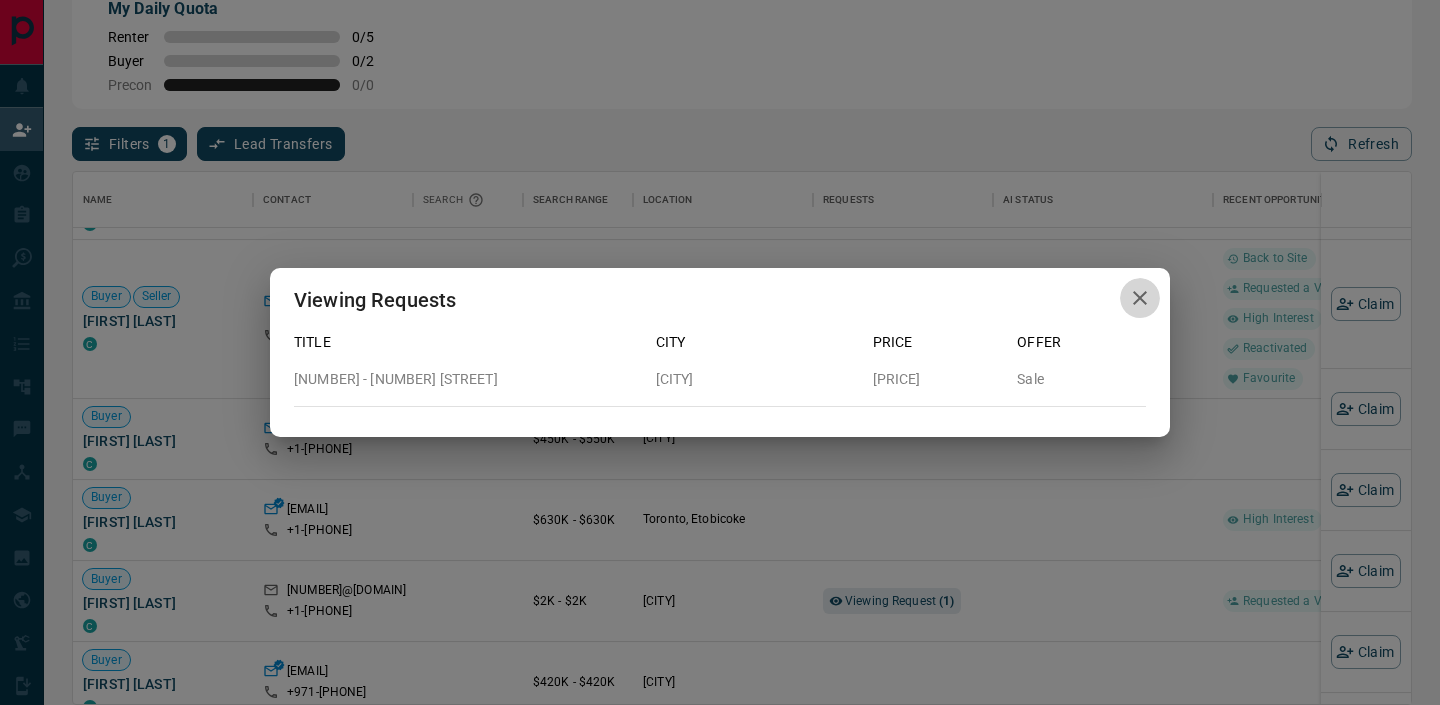 click 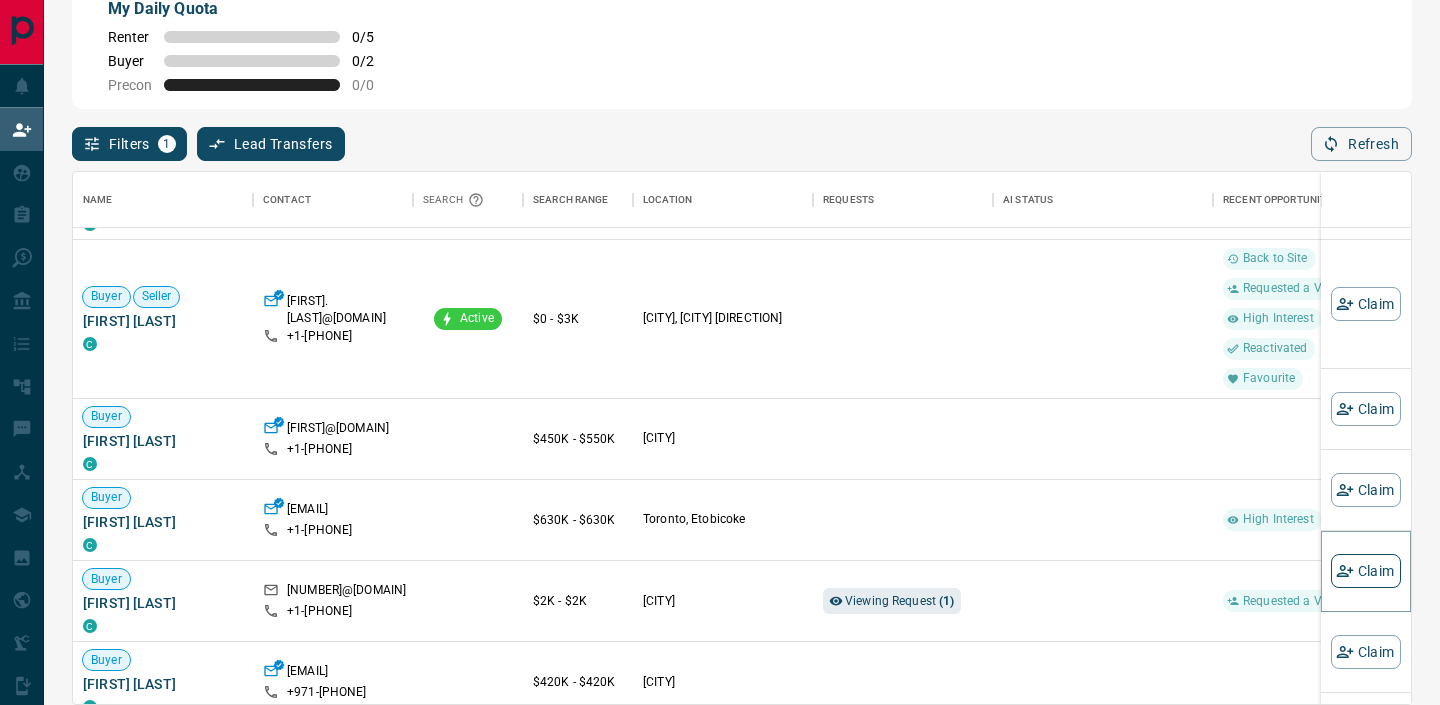click on "Claim" at bounding box center [1366, 571] 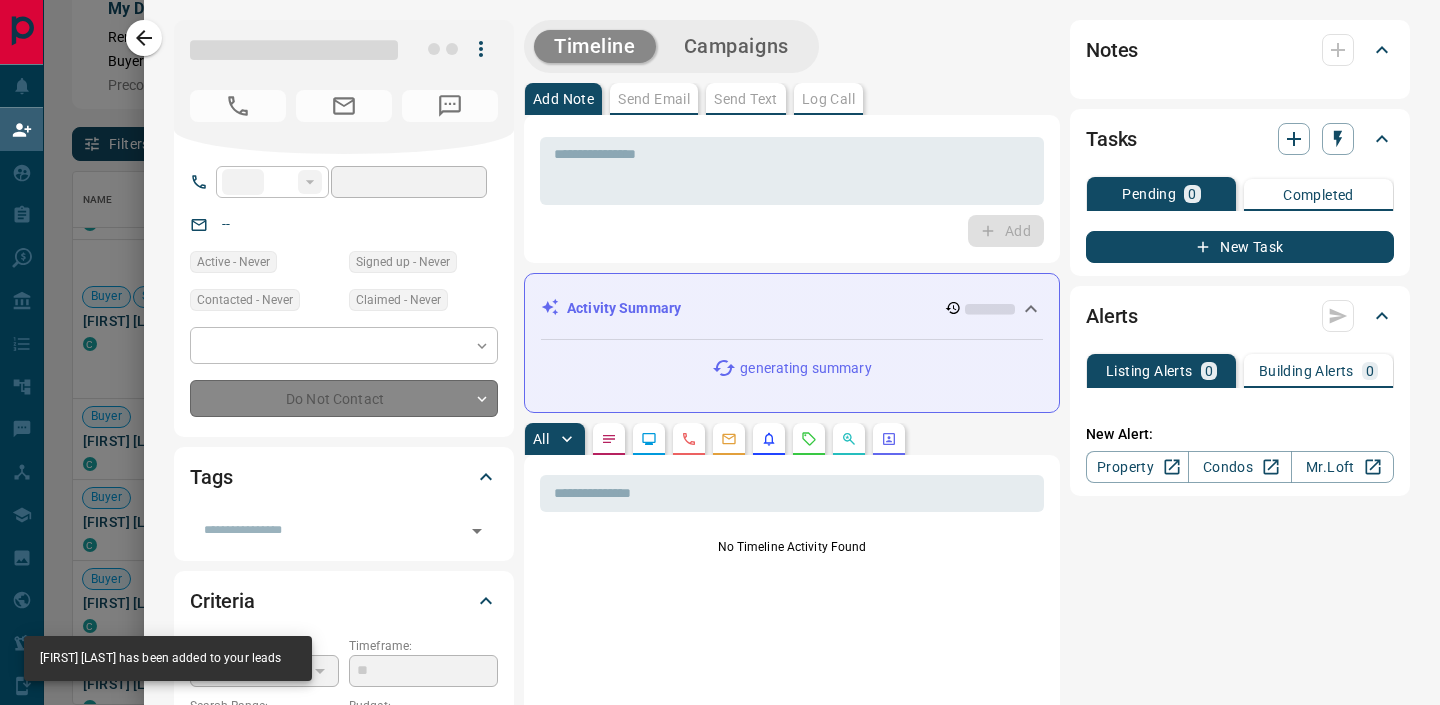 type on "**" 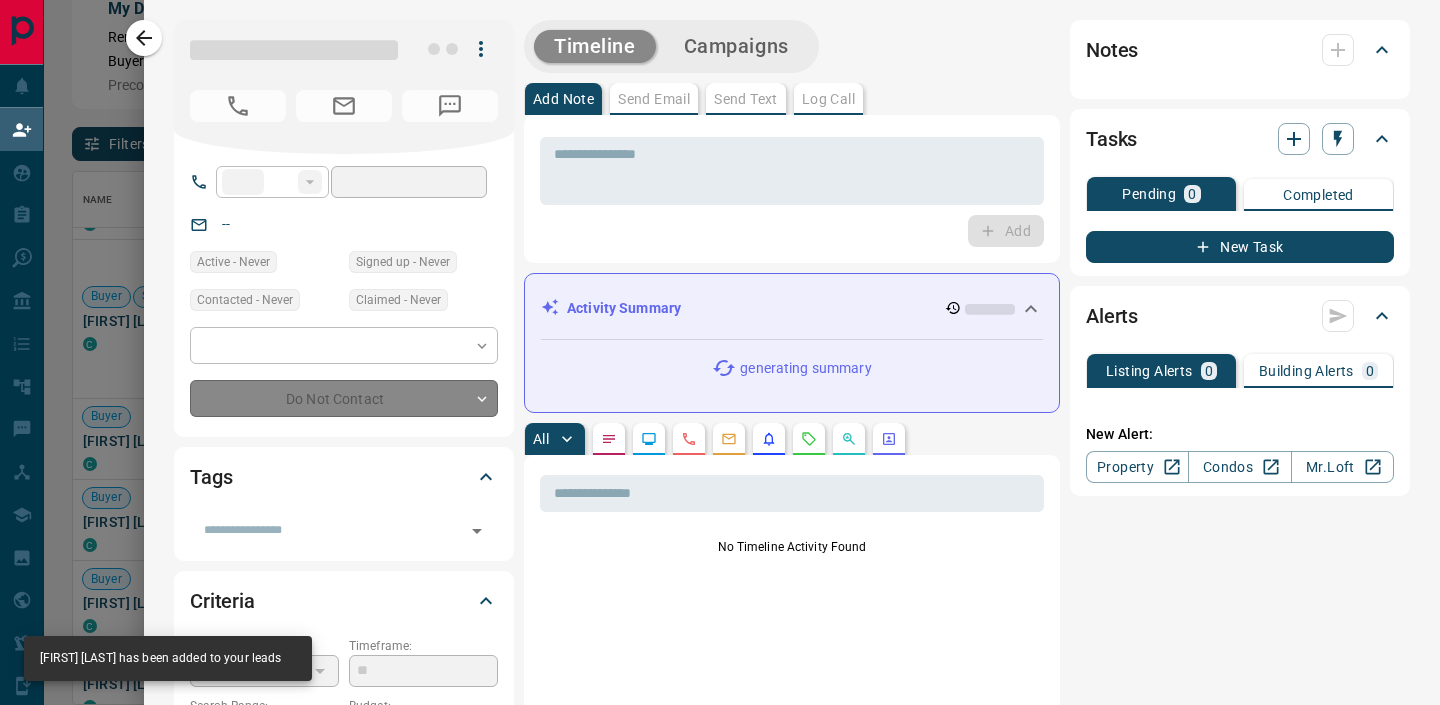 type on "**********" 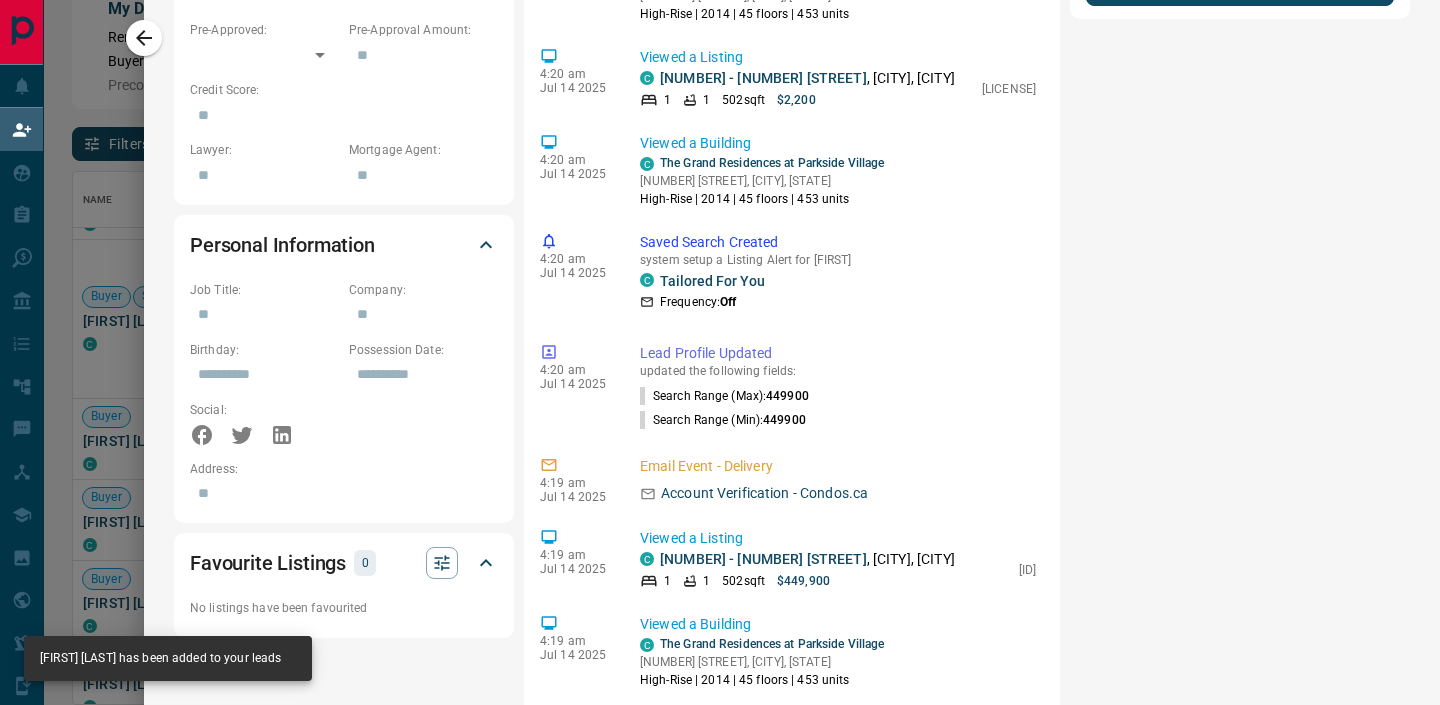 scroll, scrollTop: 1018, scrollLeft: 0, axis: vertical 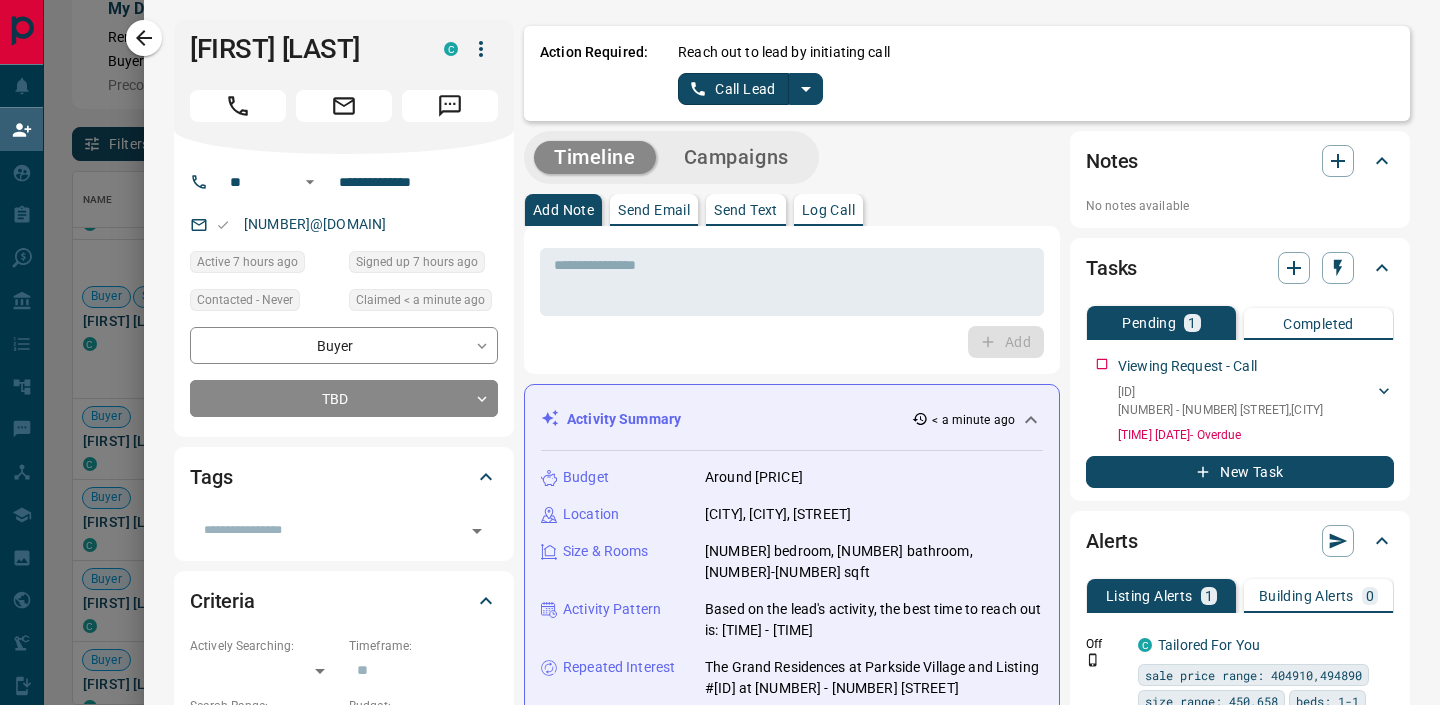 click 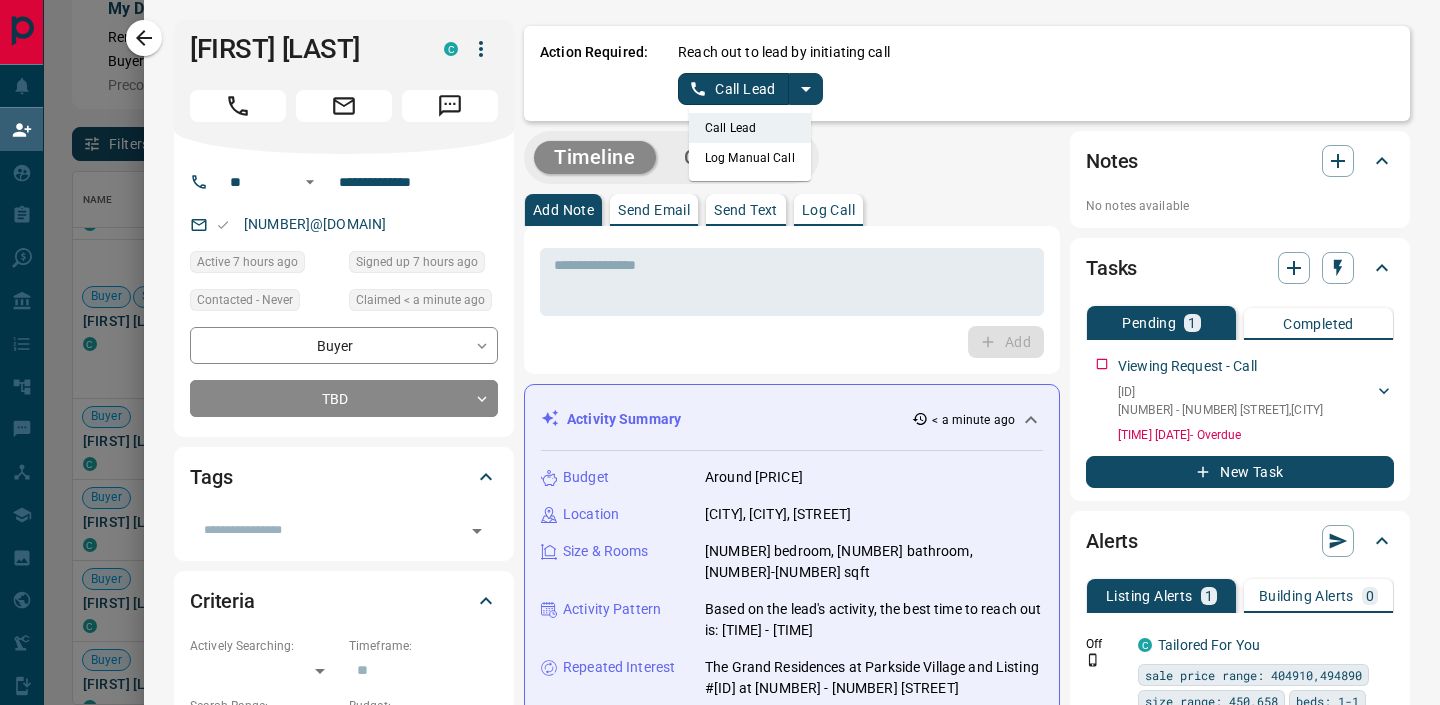 click on "Log Manual Call" at bounding box center [750, 158] 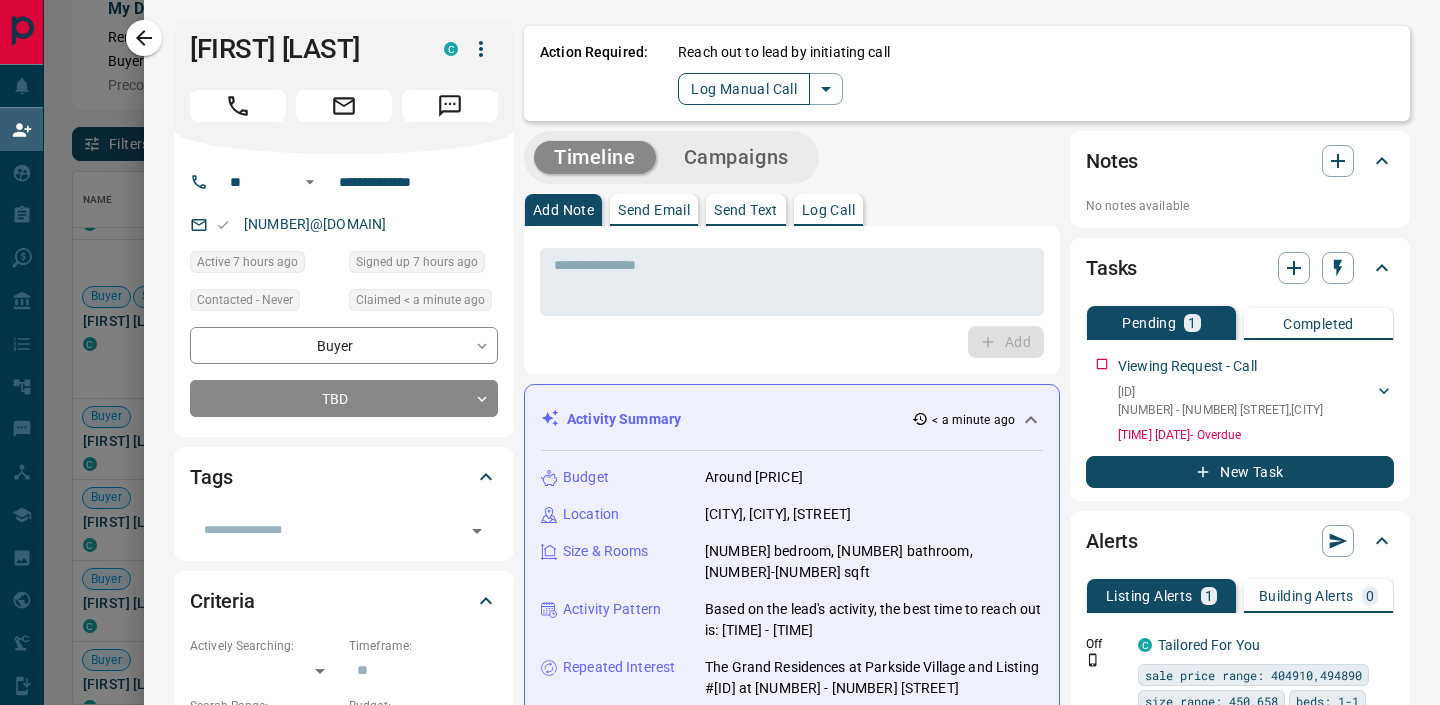 click on "Log Manual Call" at bounding box center [744, 89] 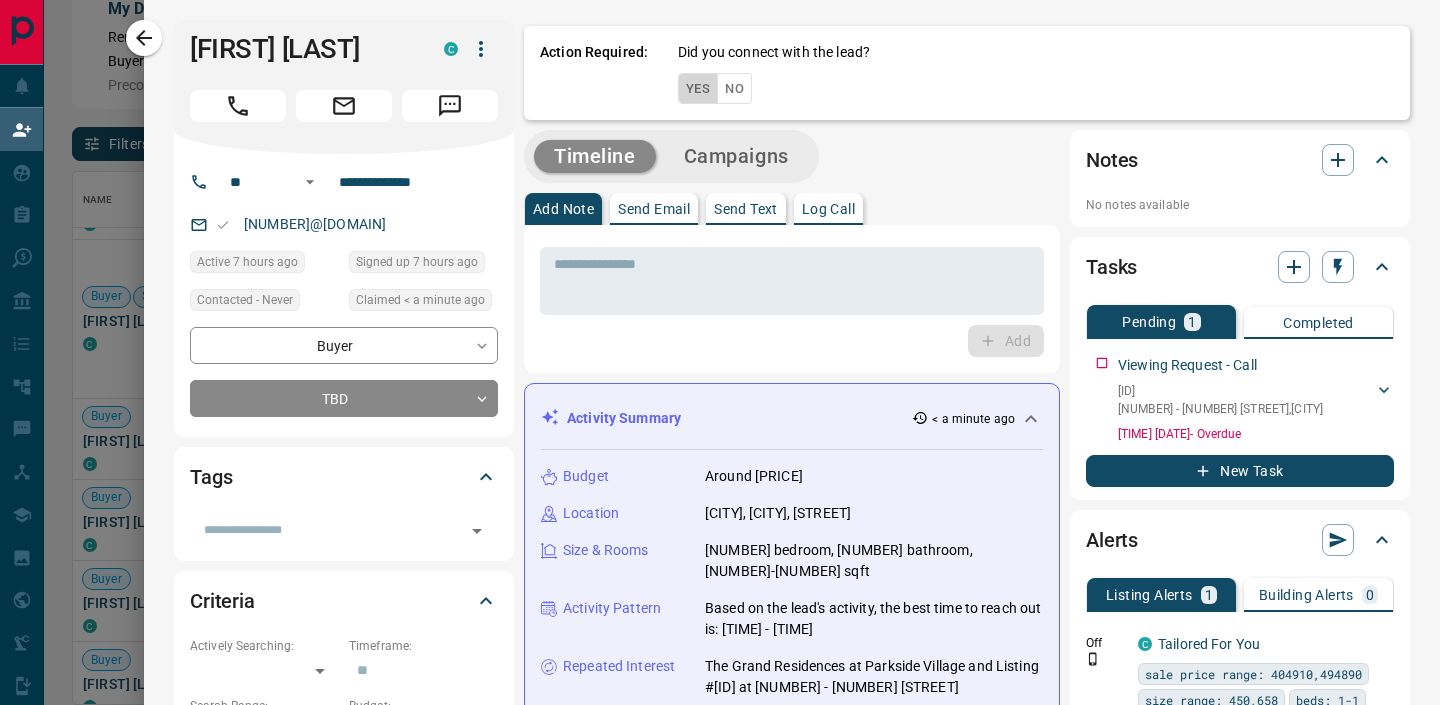 click on "Yes" at bounding box center (698, 88) 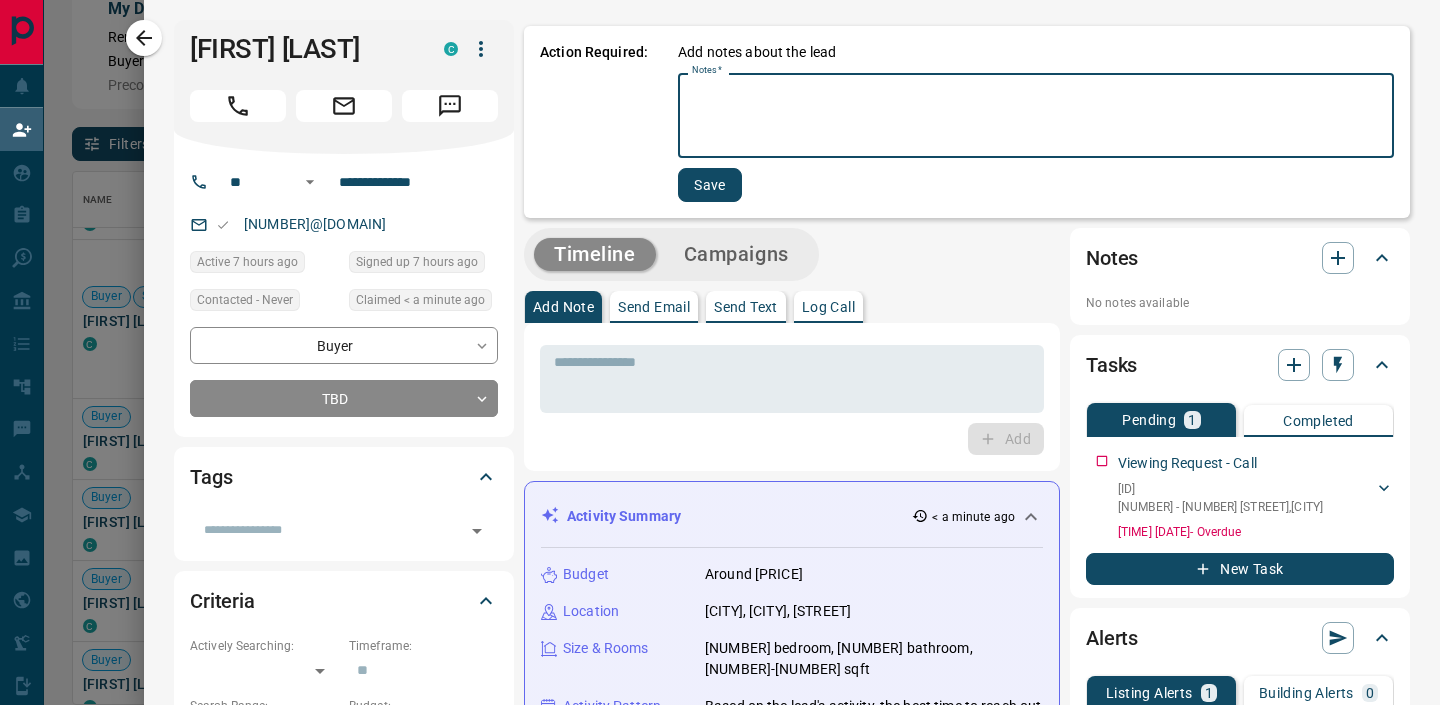 click on "Notes   *" at bounding box center [1036, 116] 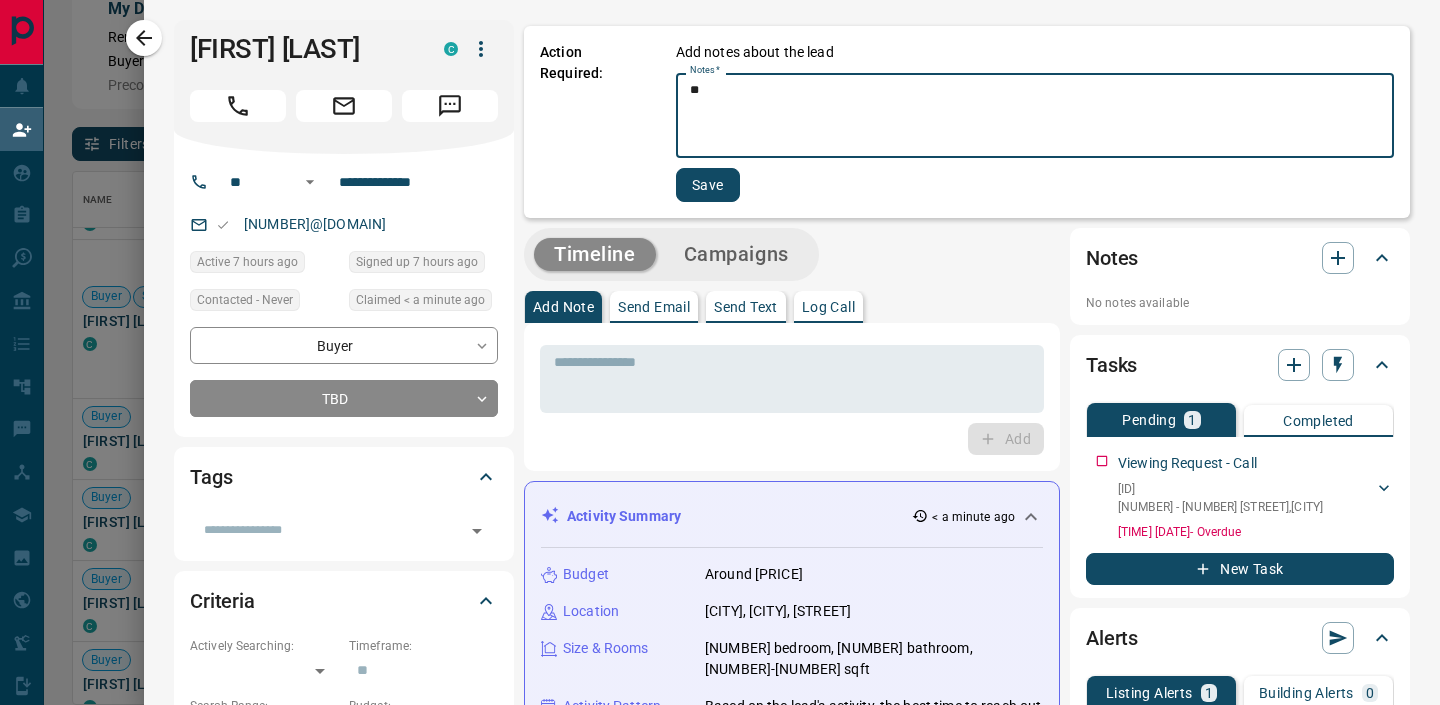 type on "*" 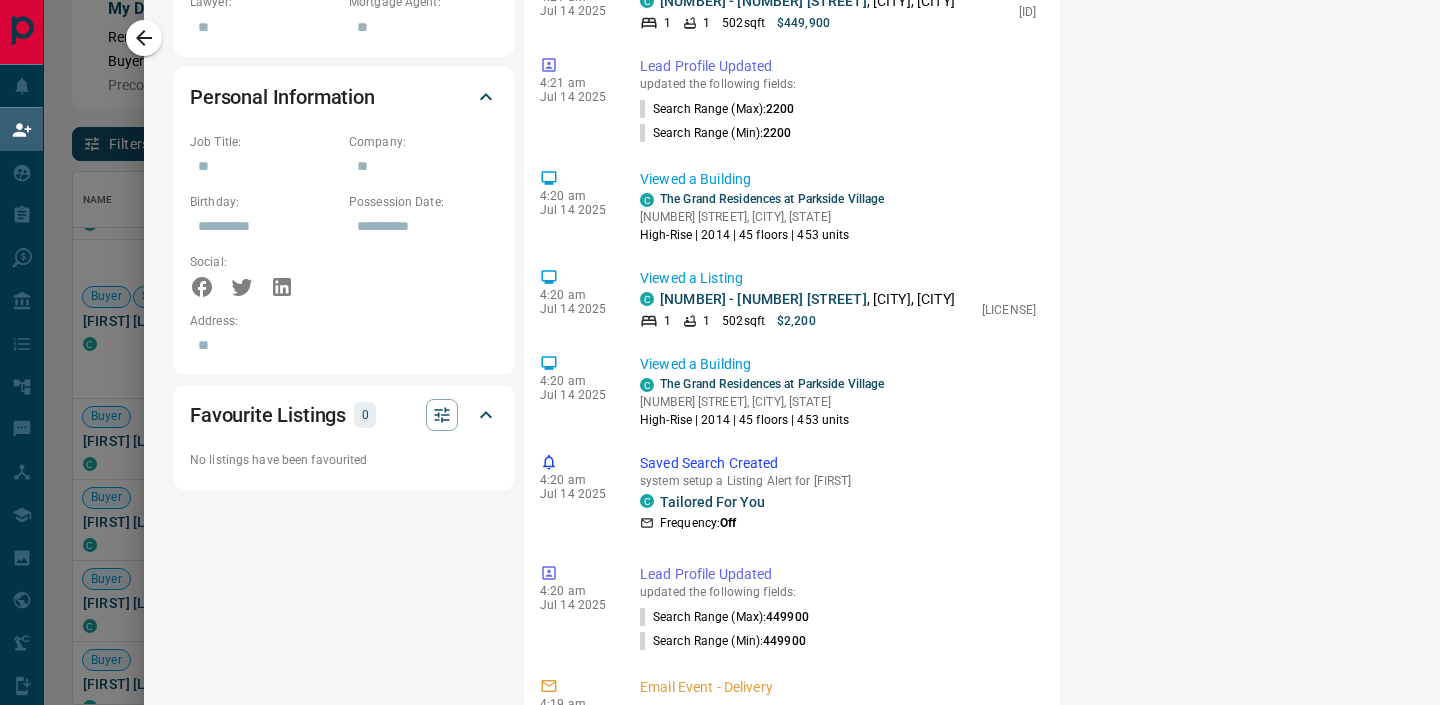 scroll, scrollTop: 1973, scrollLeft: 0, axis: vertical 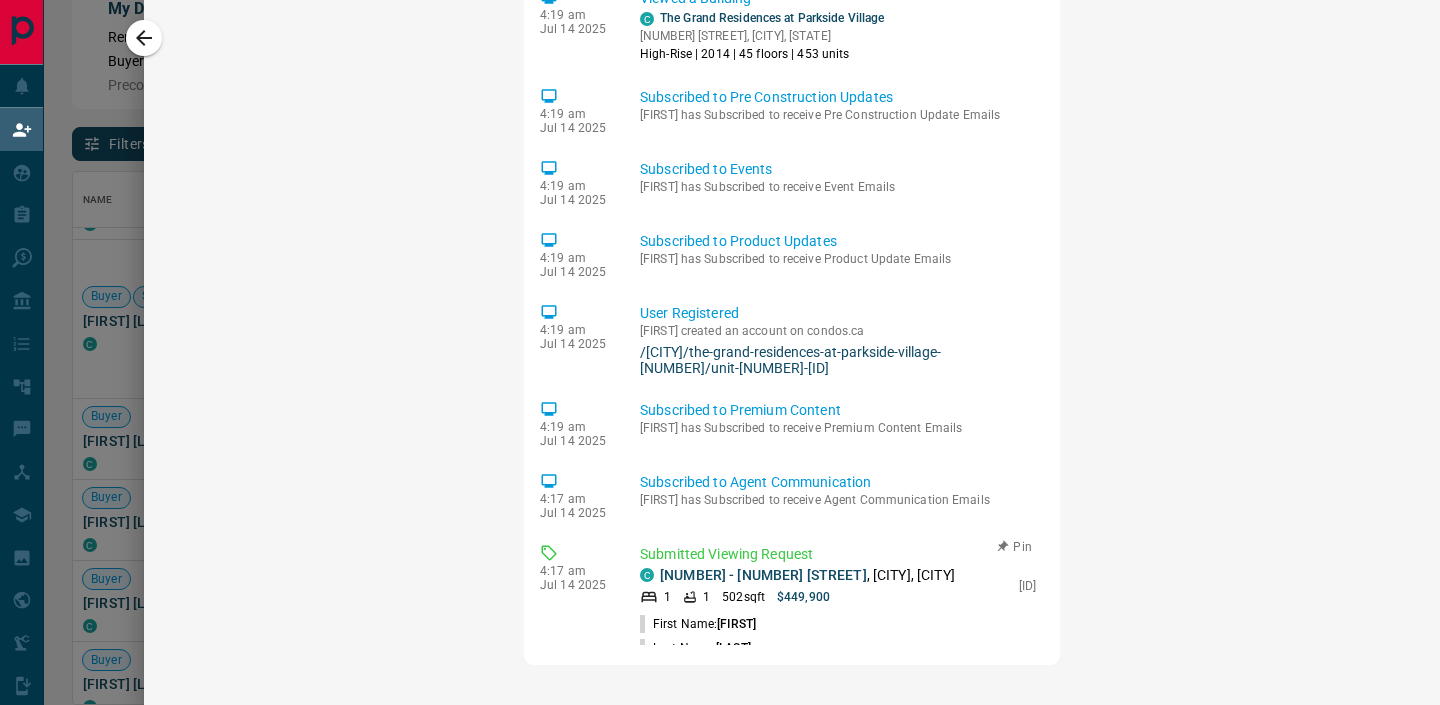 click on "Submitted Viewing Request" at bounding box center (838, 554) 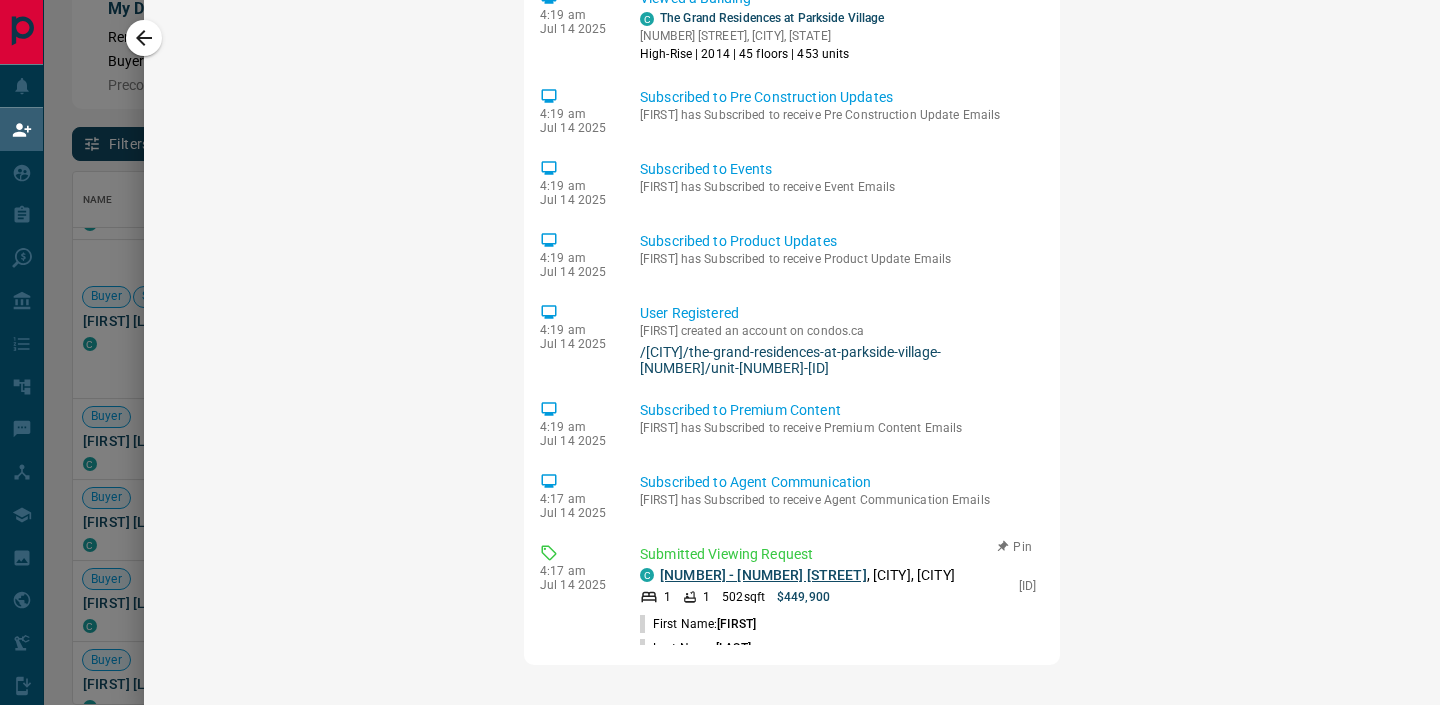 click on "[NUMBER] - [NUMBER] [STREET]" at bounding box center (763, 575) 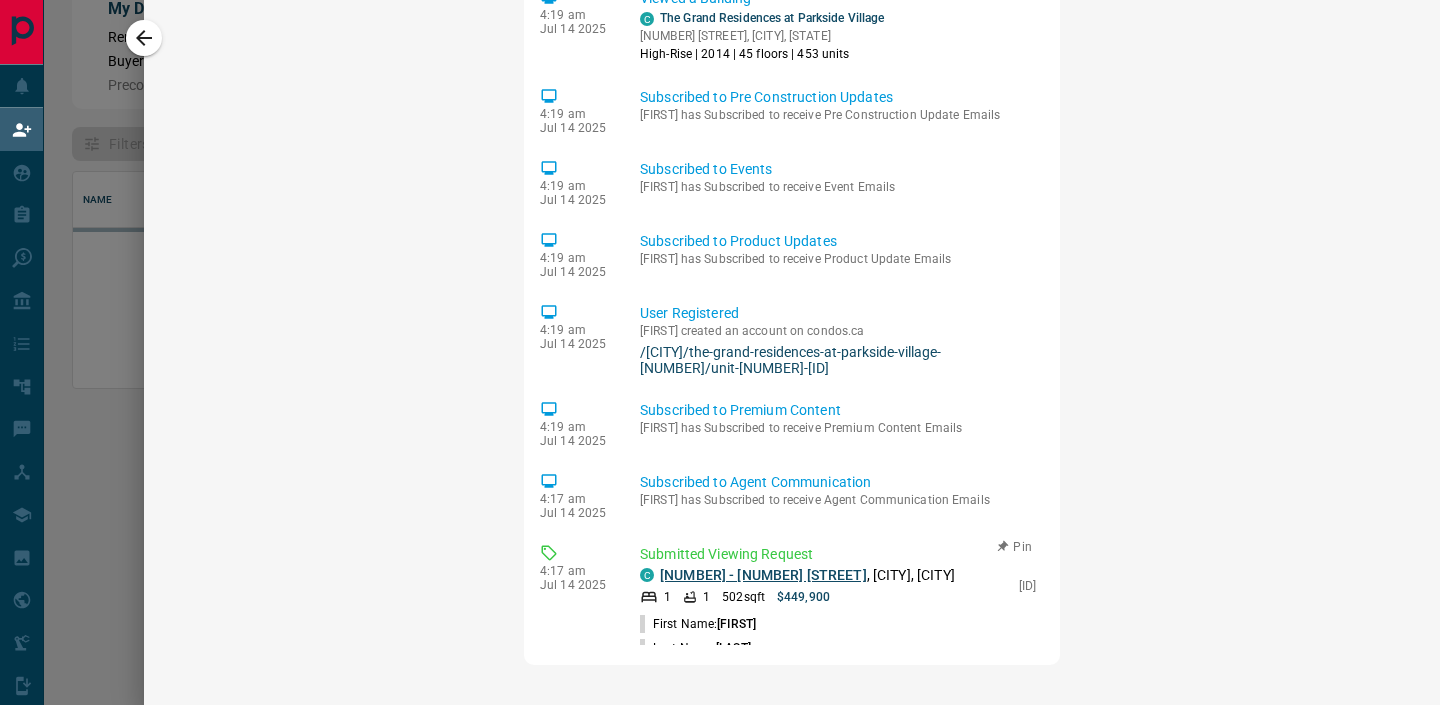 scroll, scrollTop: 1, scrollLeft: 1, axis: both 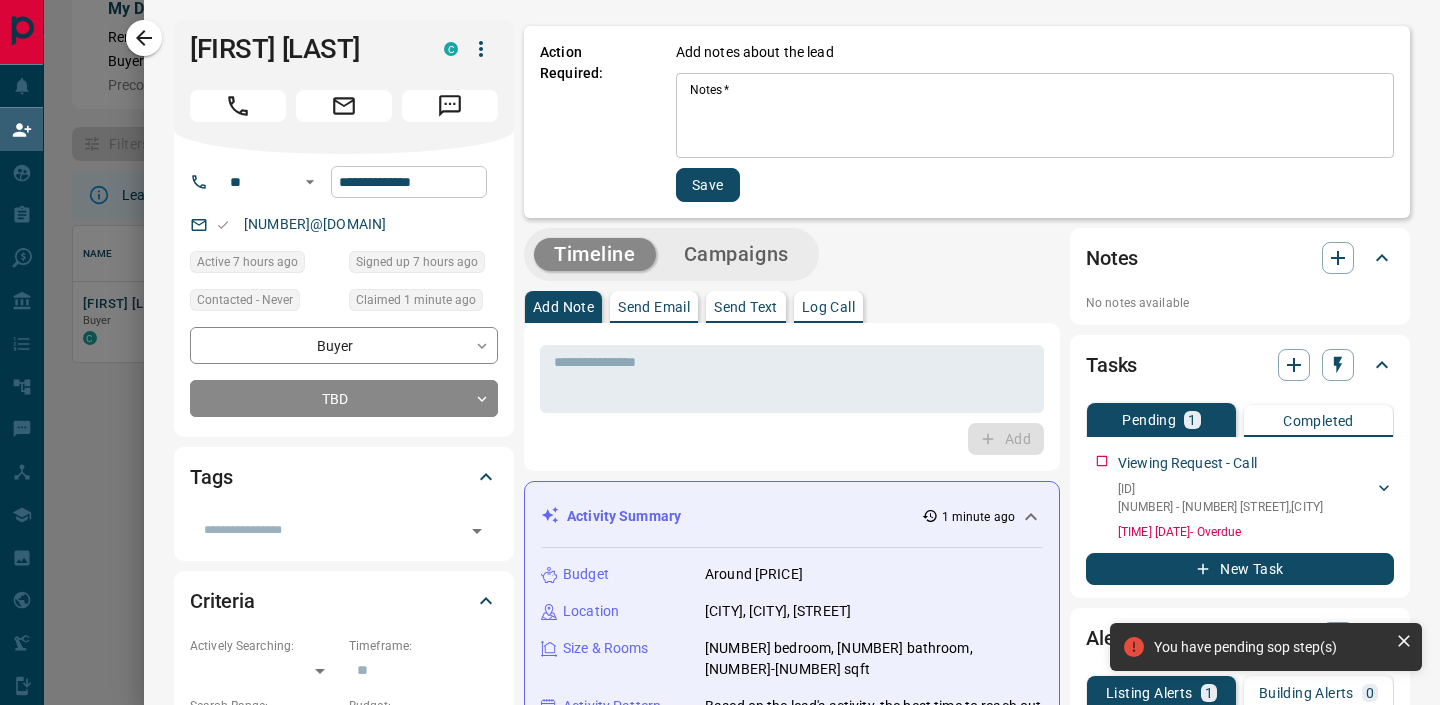 click on "**********" at bounding box center (409, 182) 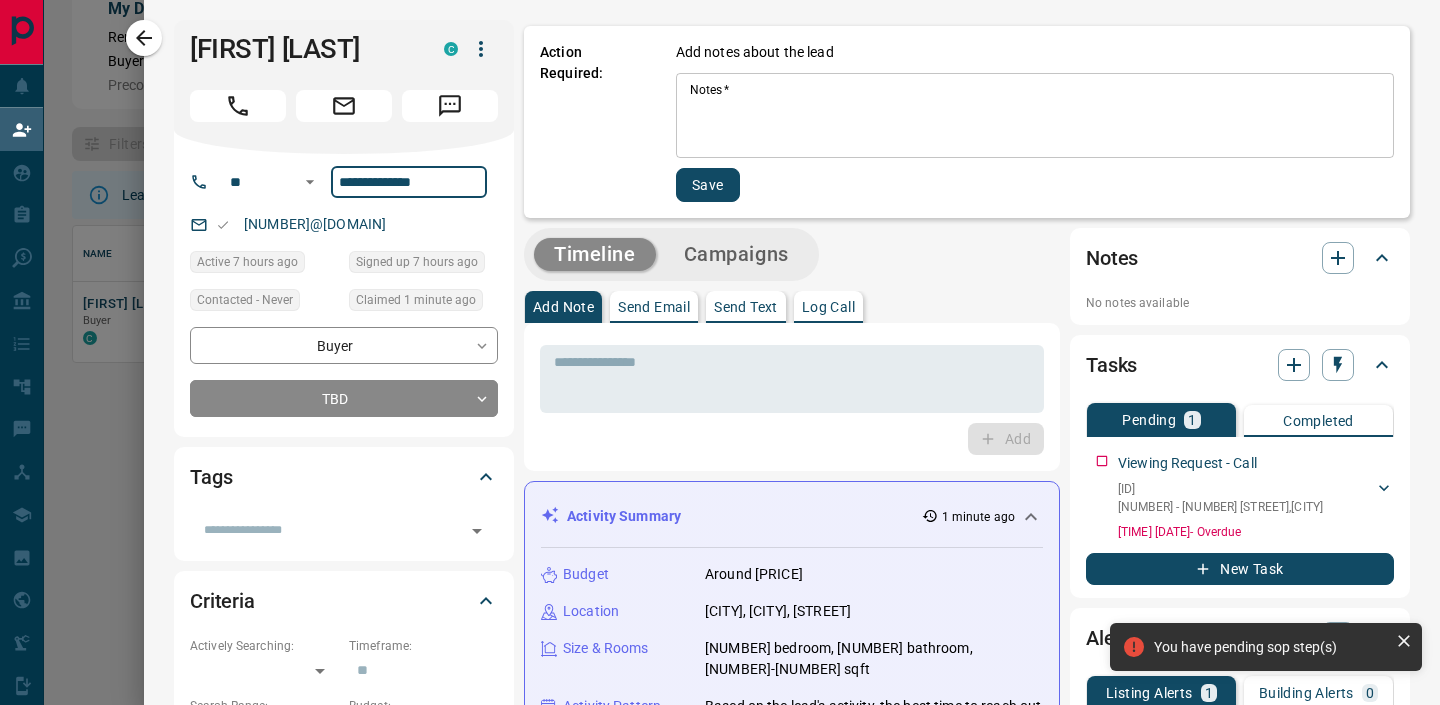 click on "**********" at bounding box center (409, 182) 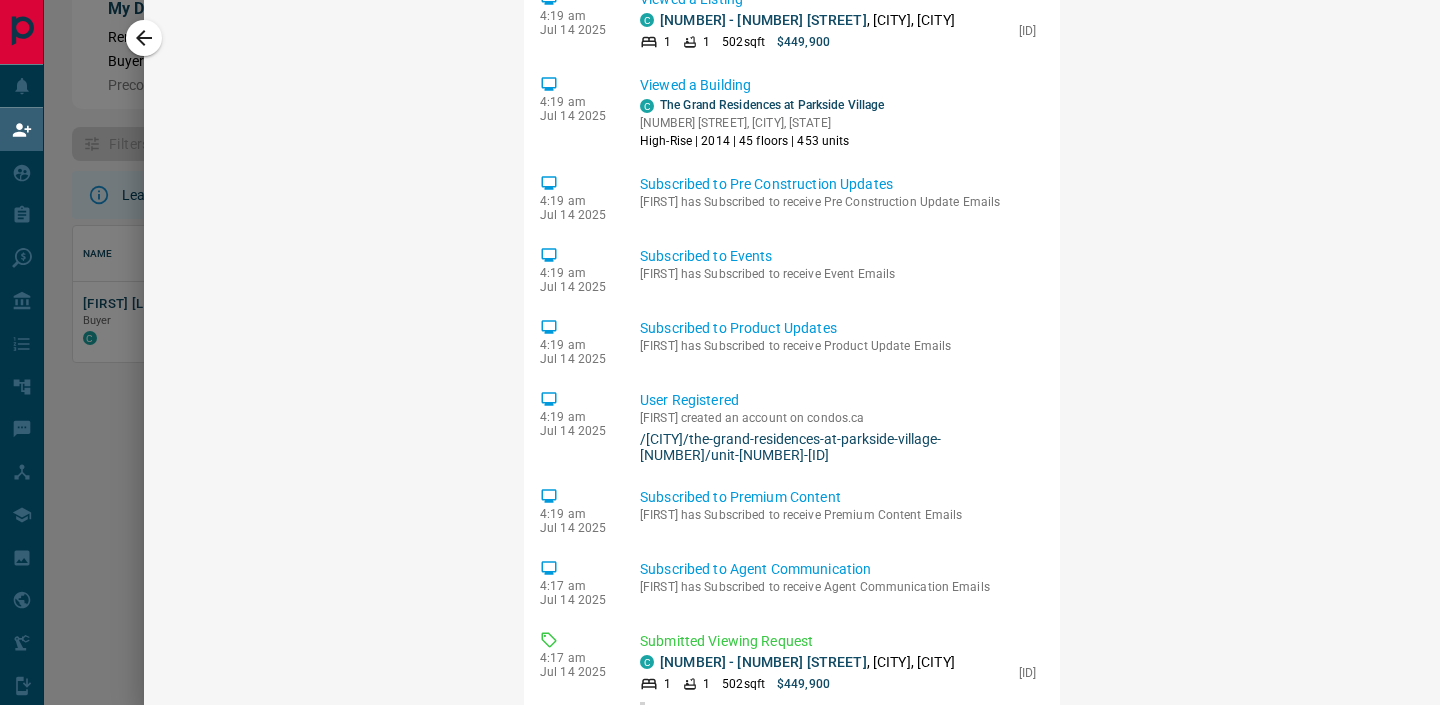 scroll, scrollTop: 1973, scrollLeft: 0, axis: vertical 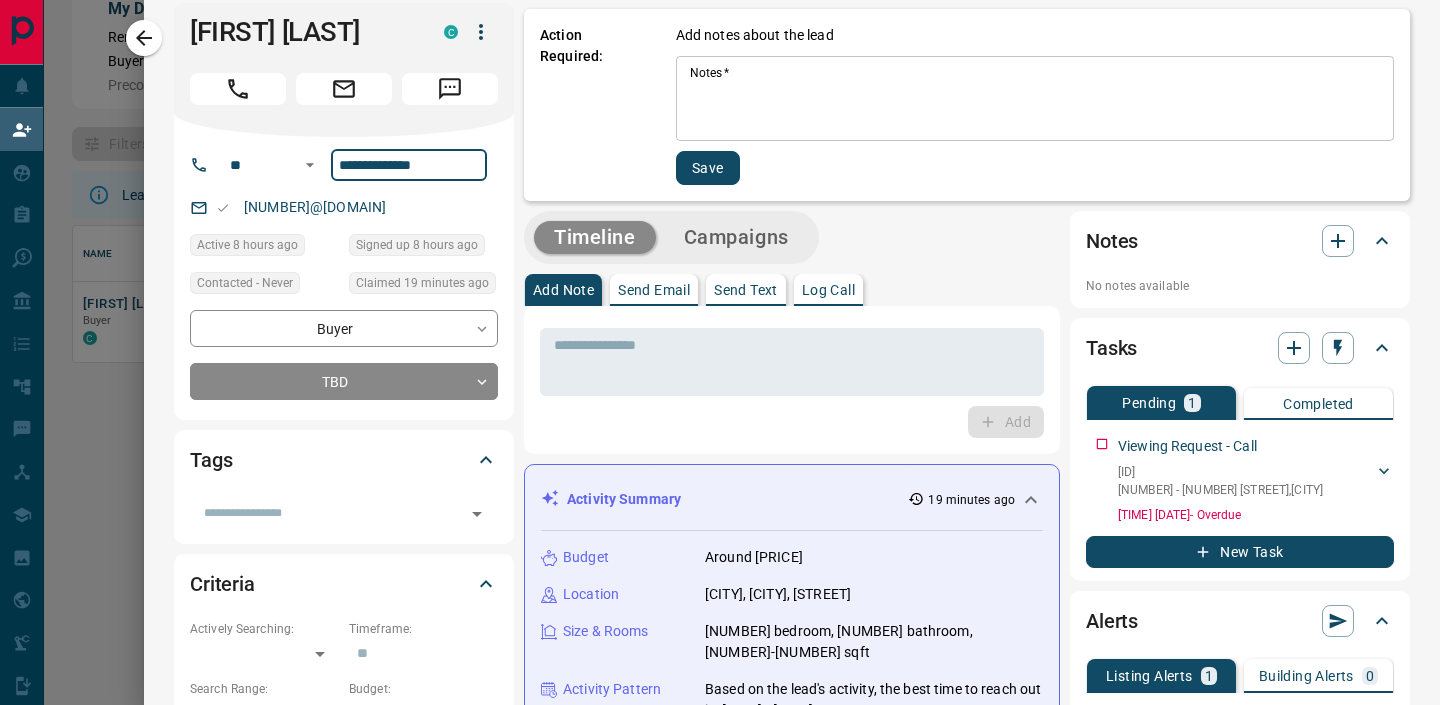 click on "Notes   *" at bounding box center (1035, 99) 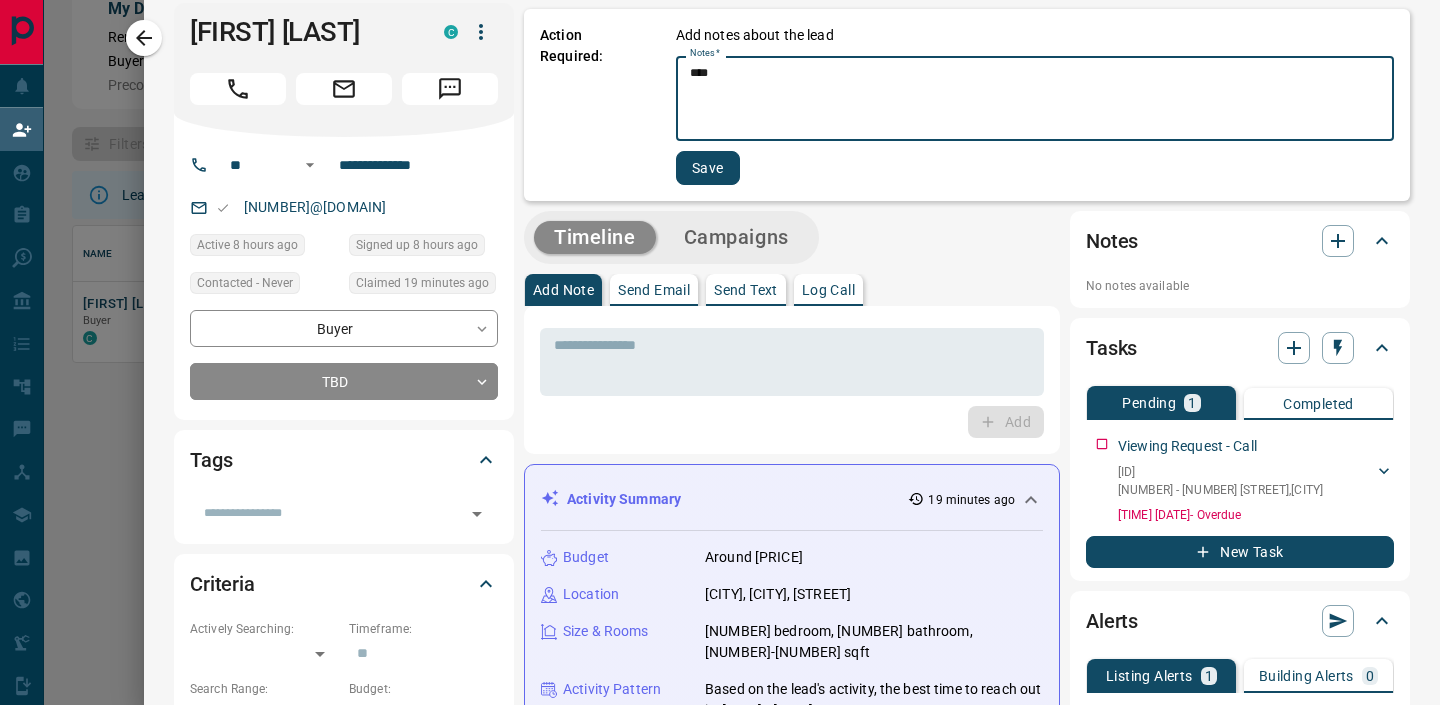 type on "****" 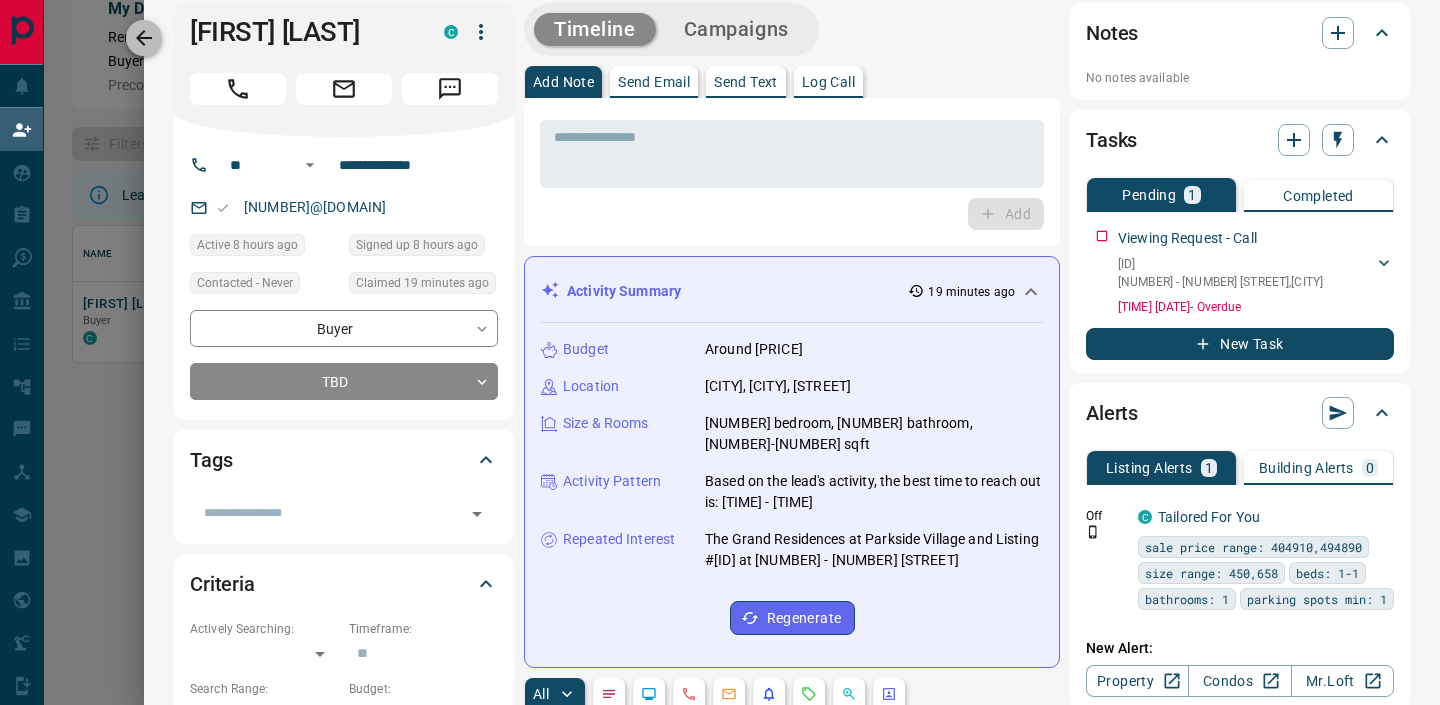 click 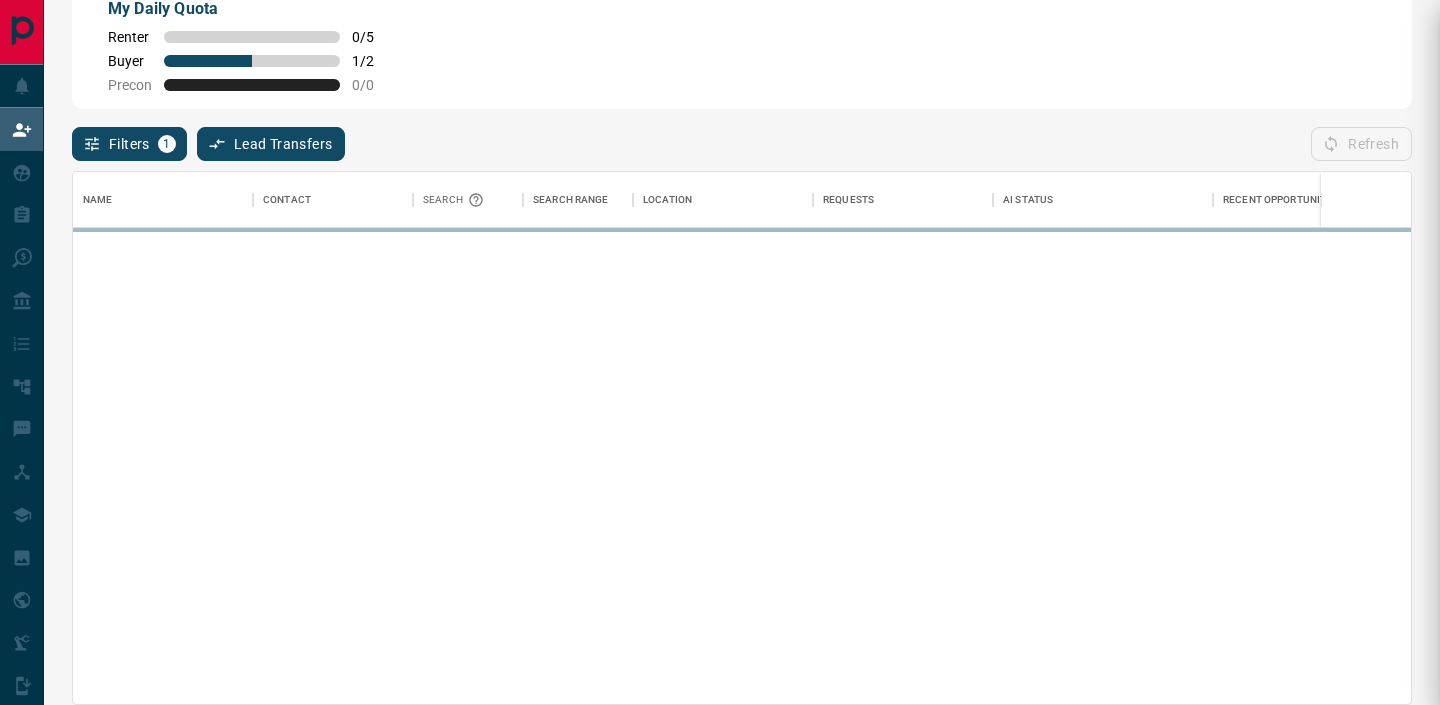 scroll, scrollTop: 1, scrollLeft: 1, axis: both 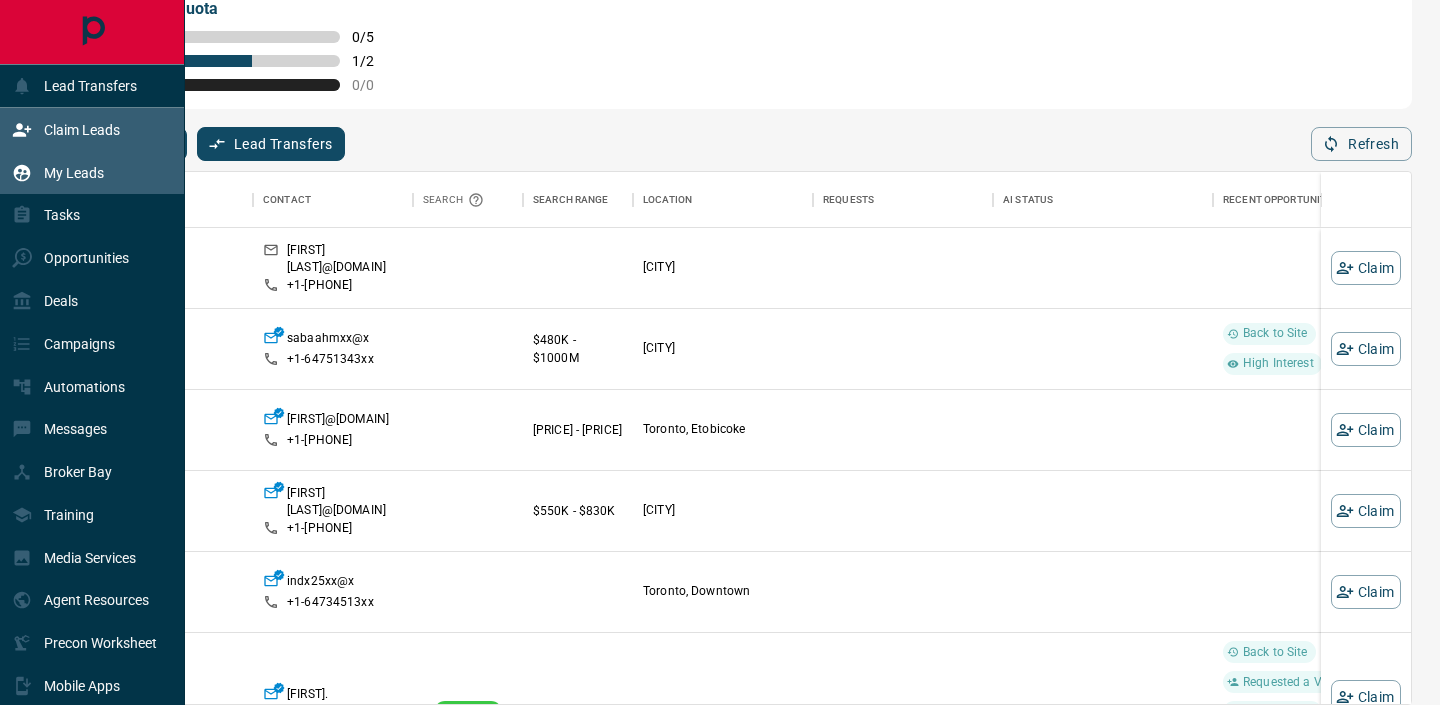 click on "My Leads" at bounding box center [58, 172] 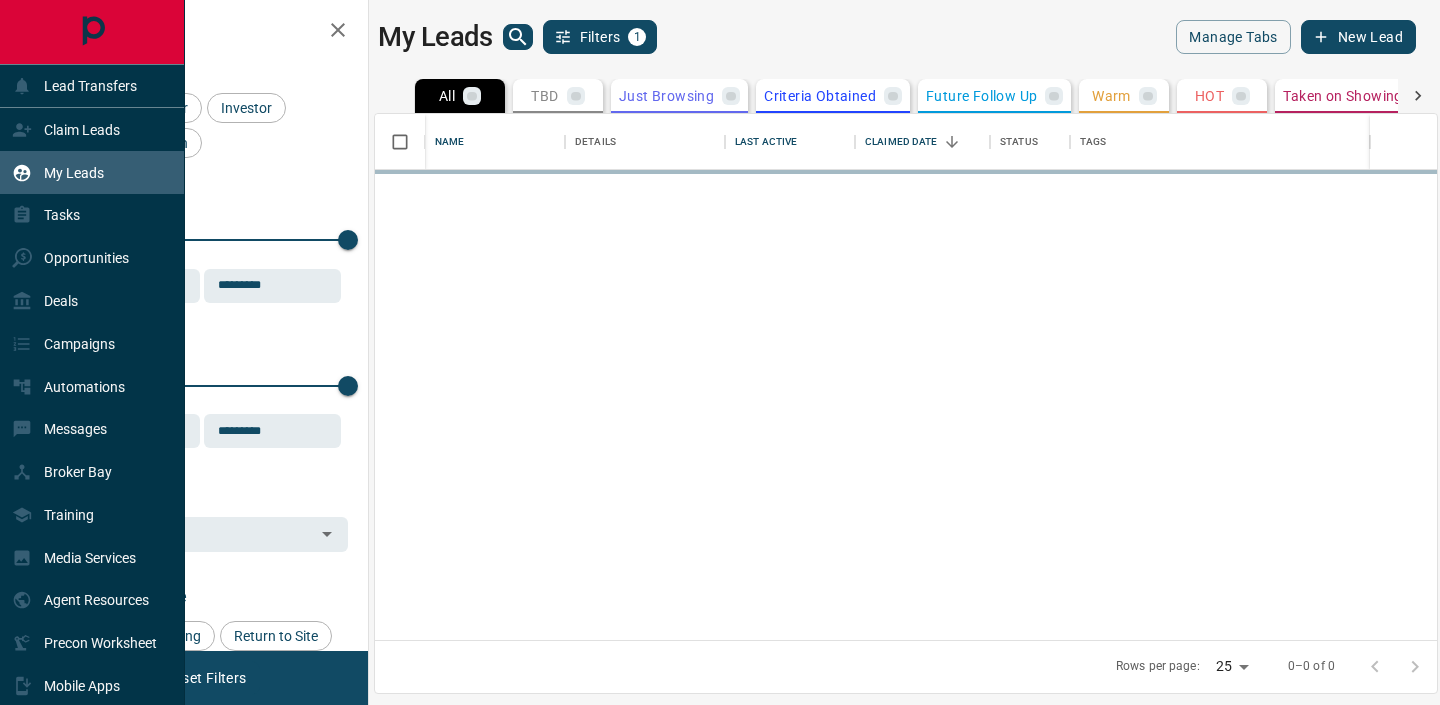 scroll, scrollTop: 0, scrollLeft: 0, axis: both 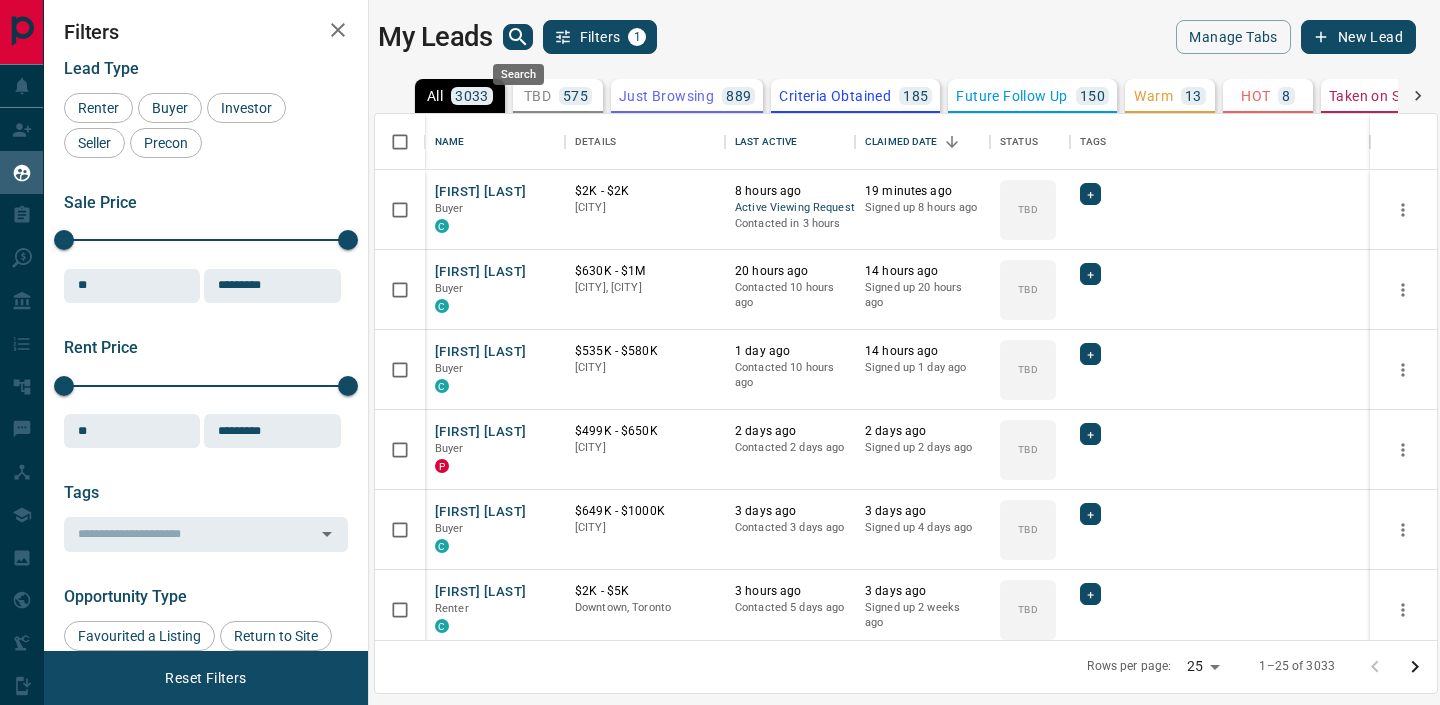 click 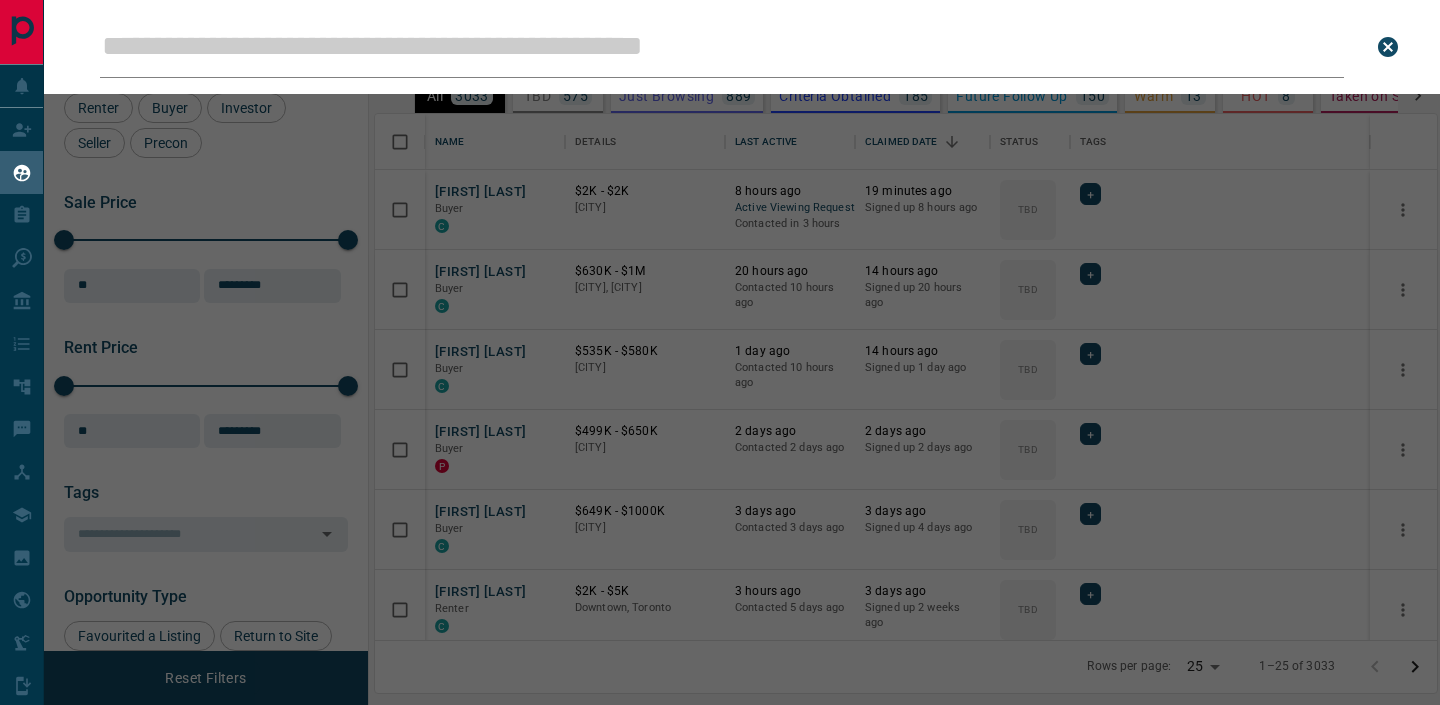 click on "Leads Search Bar" at bounding box center (722, 47) 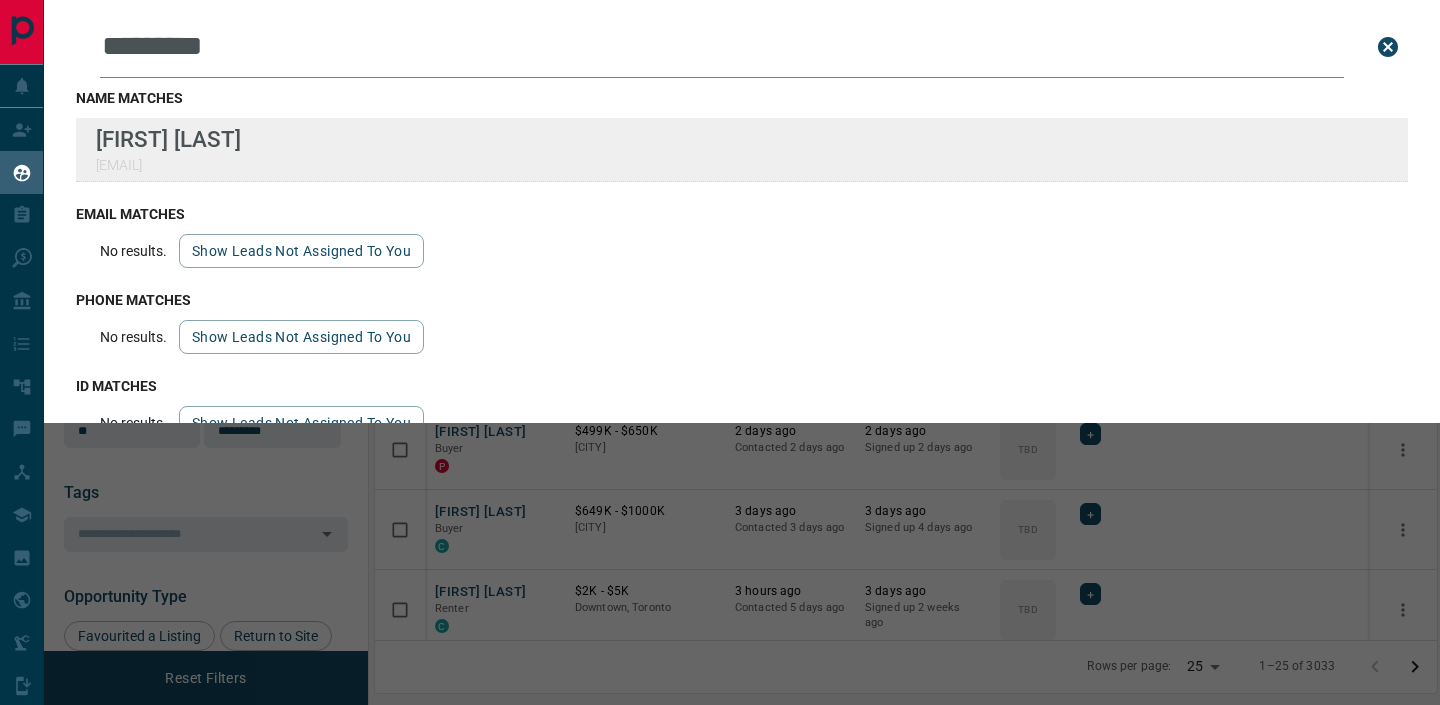 type on "*********" 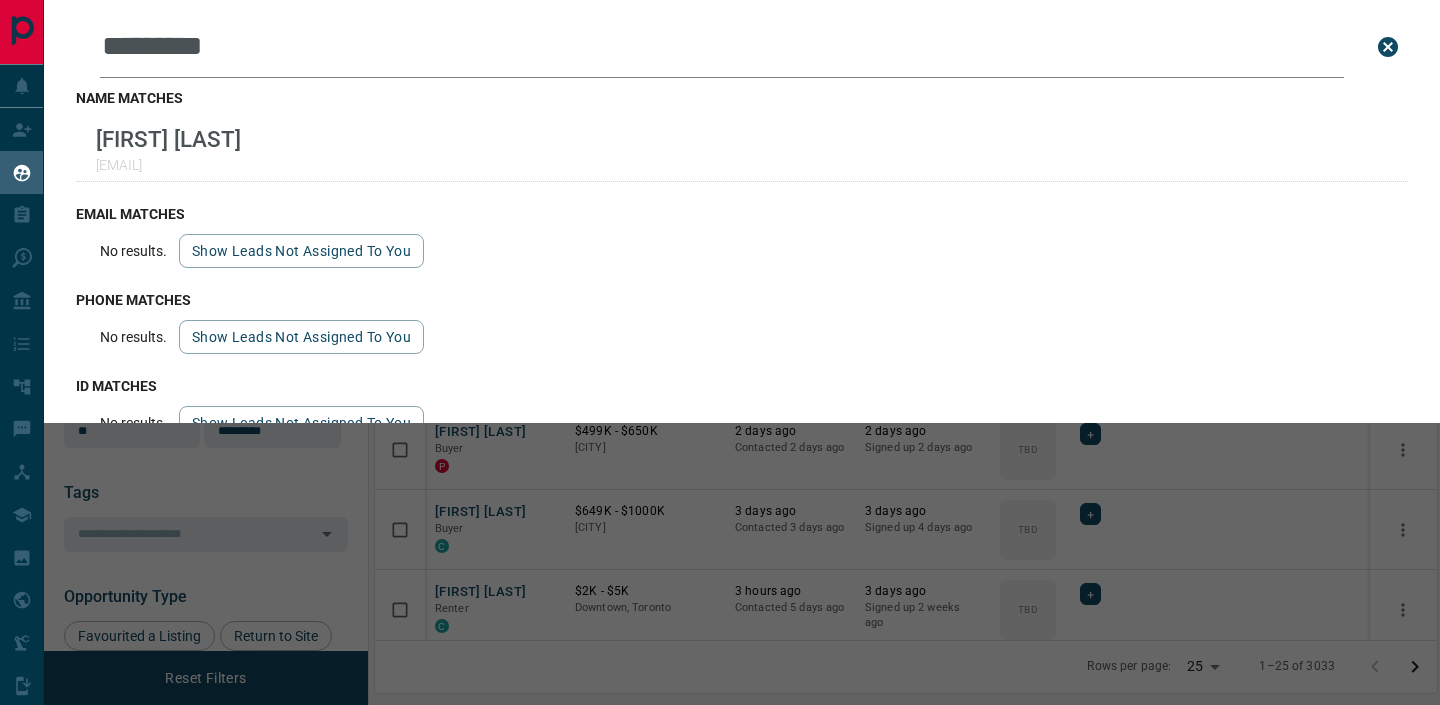 click on "Leads Search Bar ********* Search for a lead by name, email, phone, or id name matches [FIRST] [LAST] [EMAIL] email matches No results. Show leads not assigned to you phone matches No results. Show leads not assigned to you id matches No results. Show leads not assigned to you" at bounding box center [764, 352] 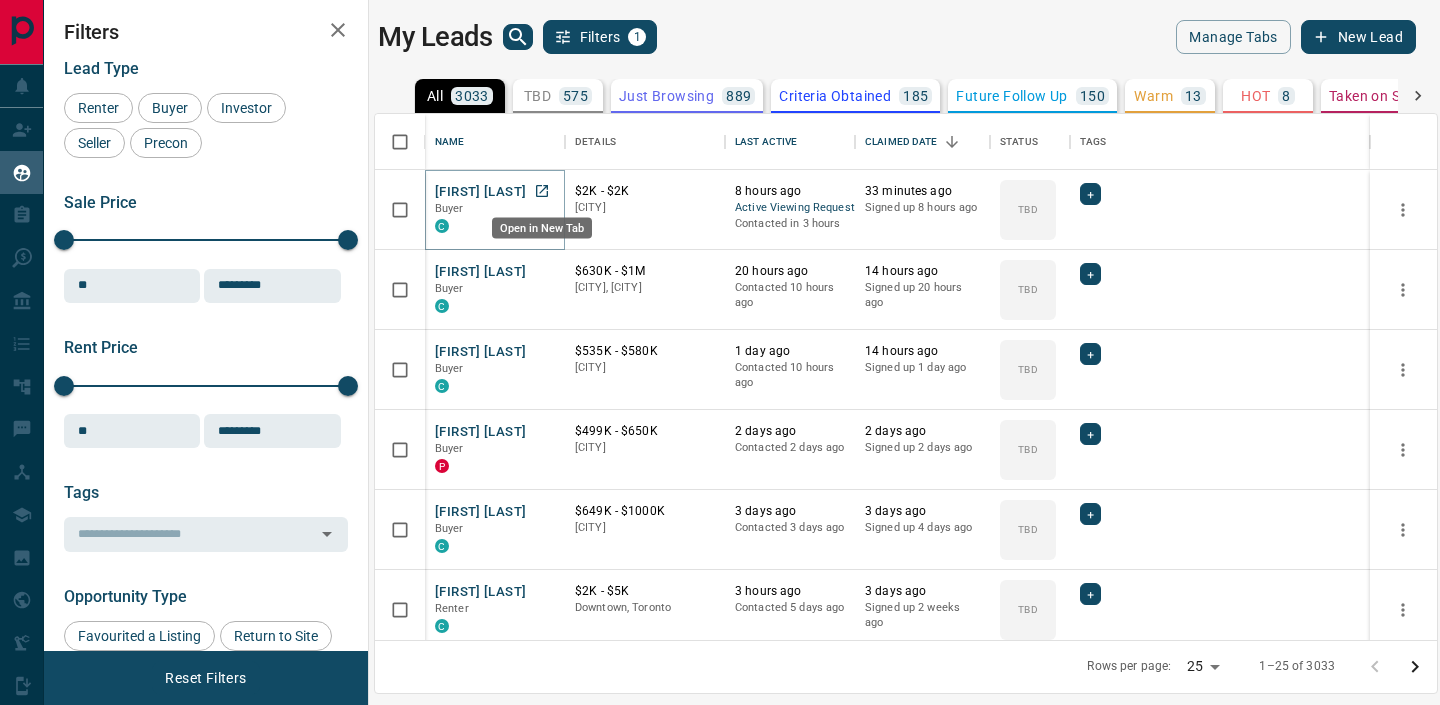 click 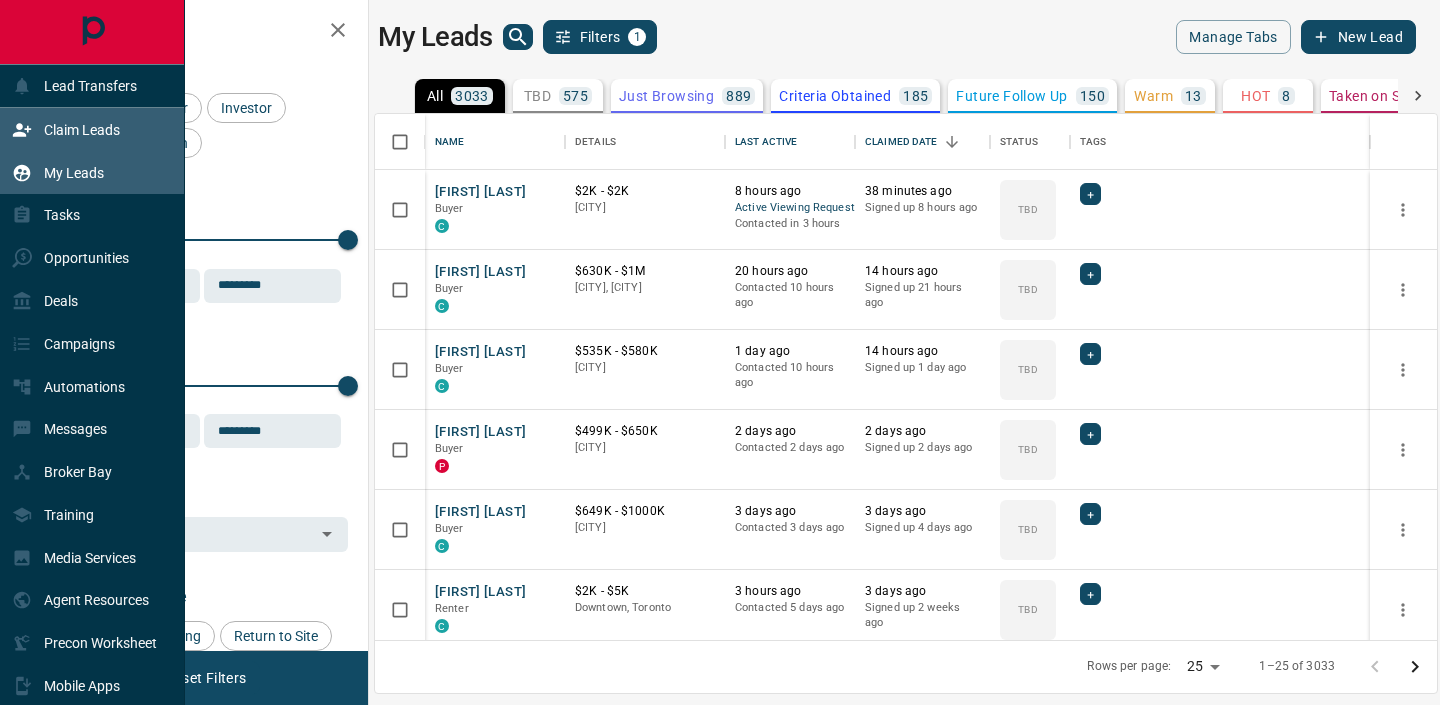 click 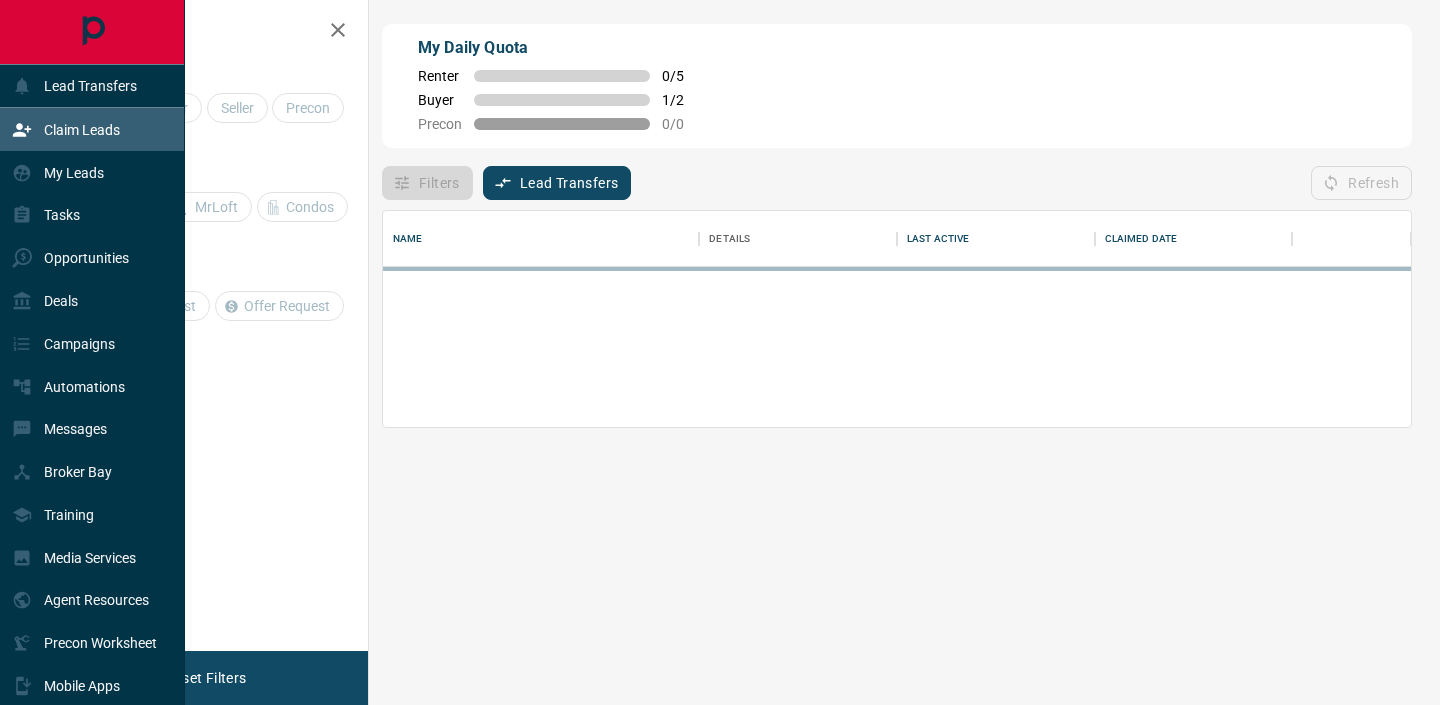 scroll, scrollTop: 0, scrollLeft: 0, axis: both 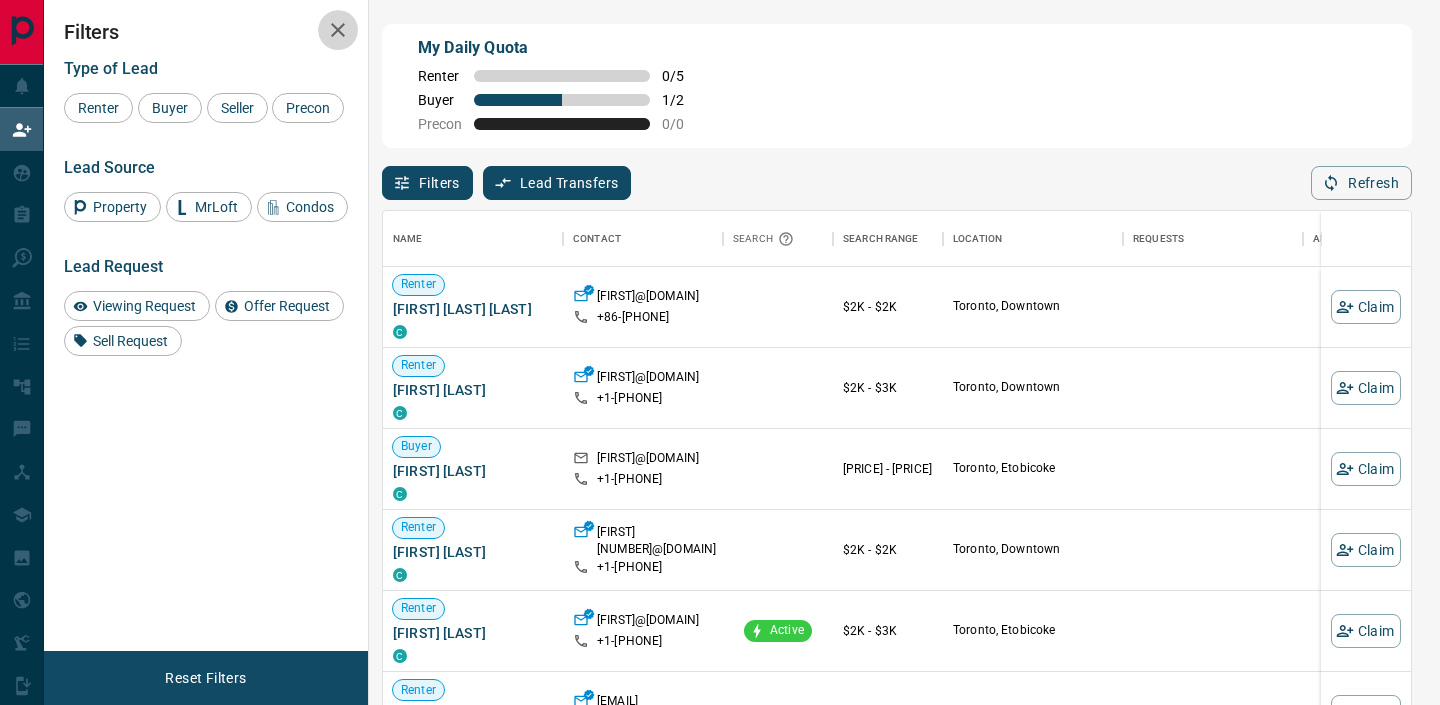 click 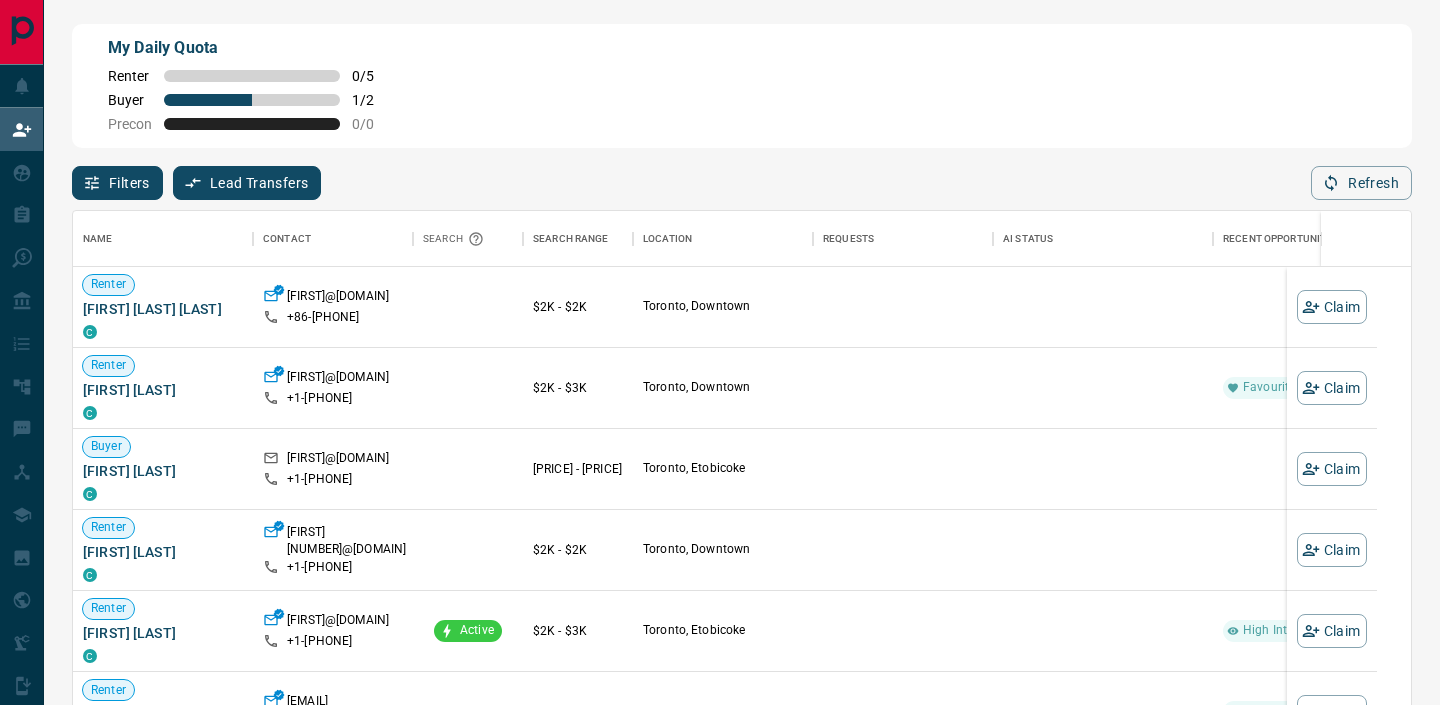 scroll, scrollTop: 1, scrollLeft: 1, axis: both 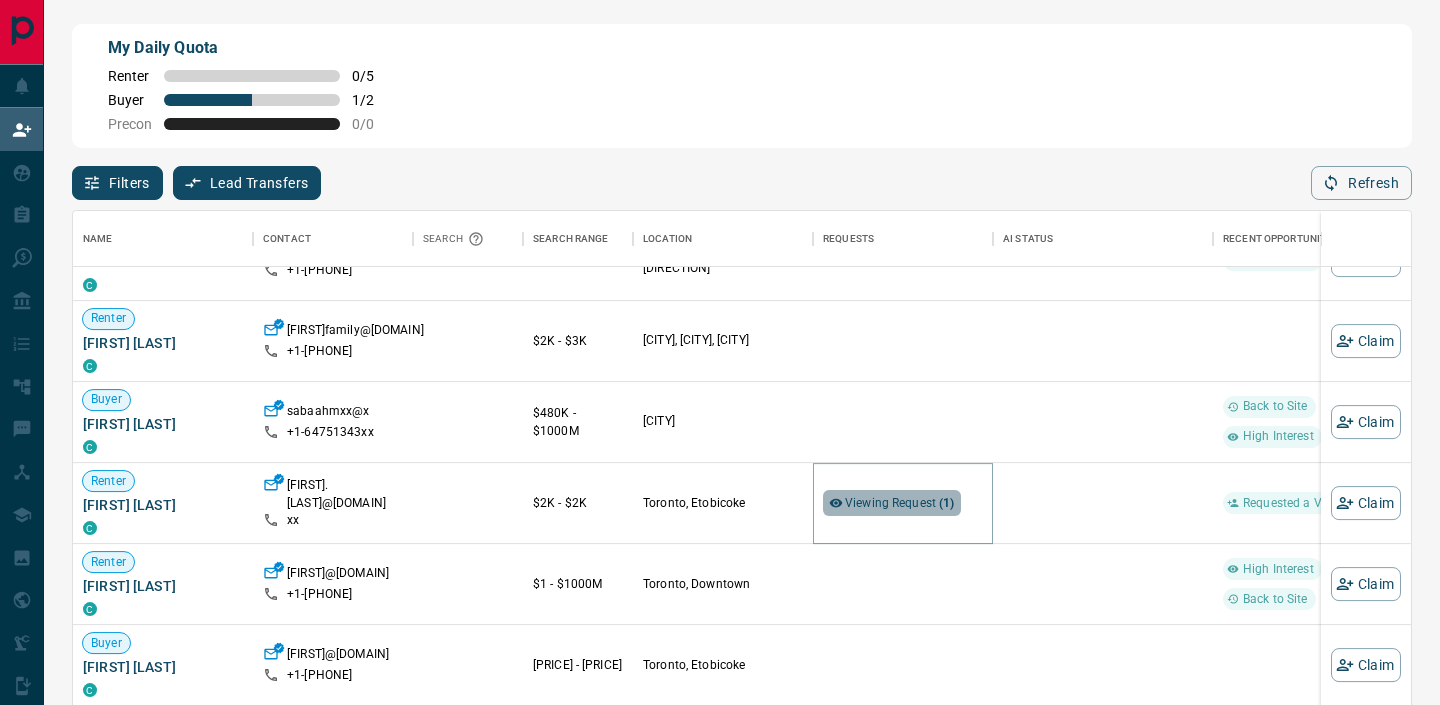 click on "Viewing Request   ( 1 )" at bounding box center [900, 503] 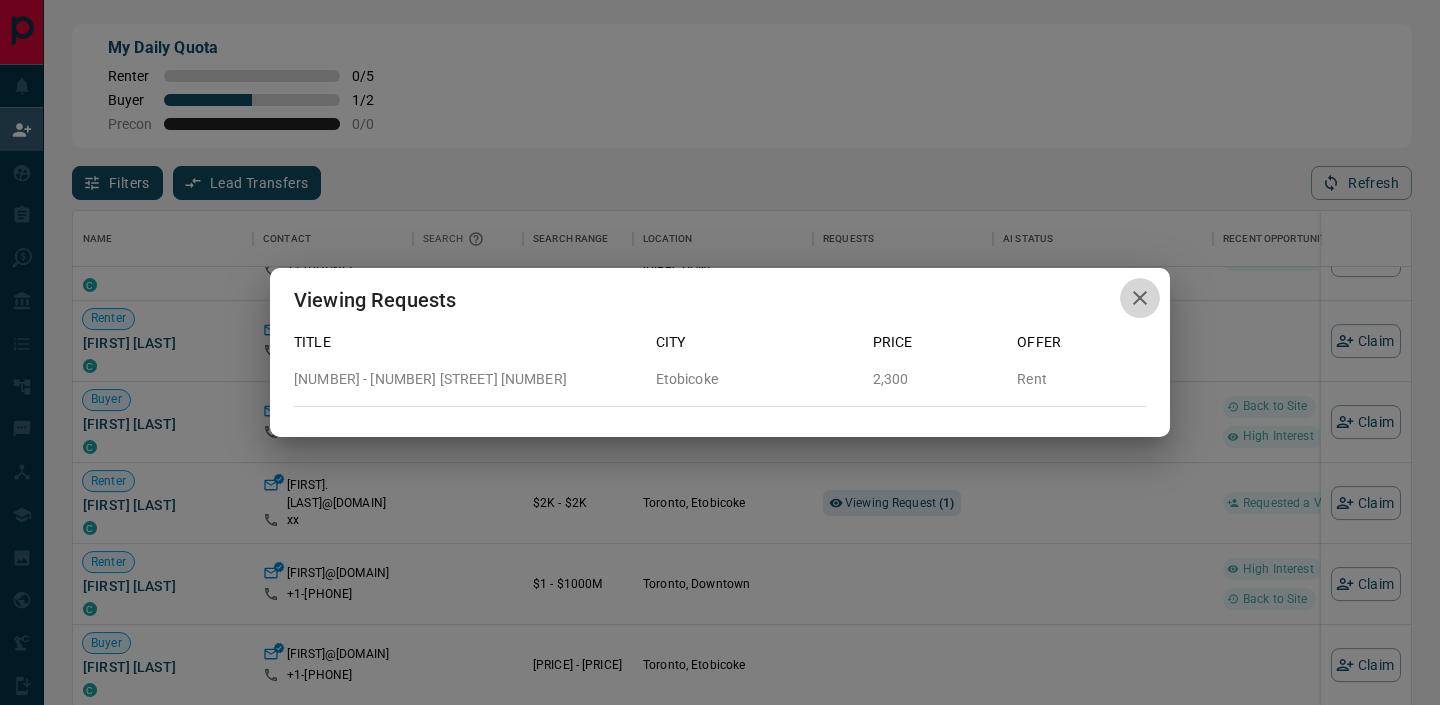 click 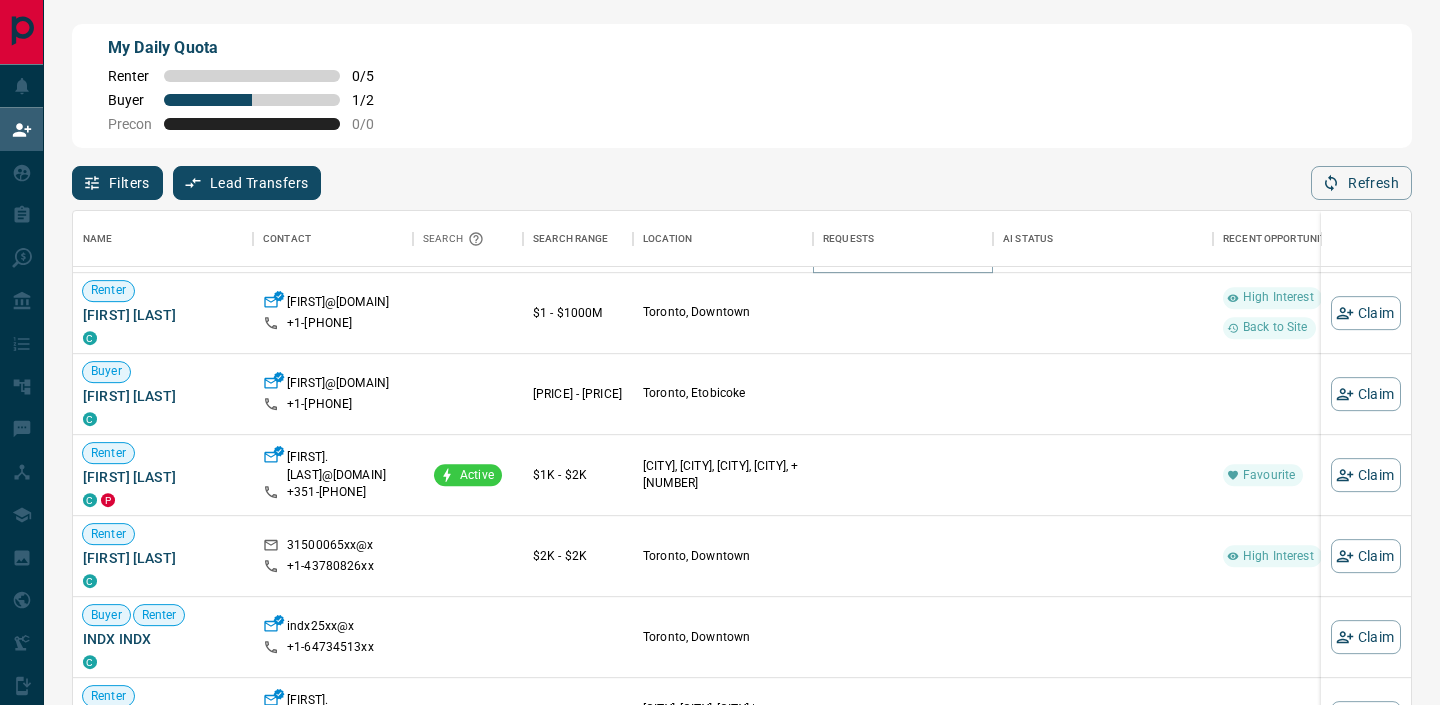 scroll, scrollTop: 1052, scrollLeft: 0, axis: vertical 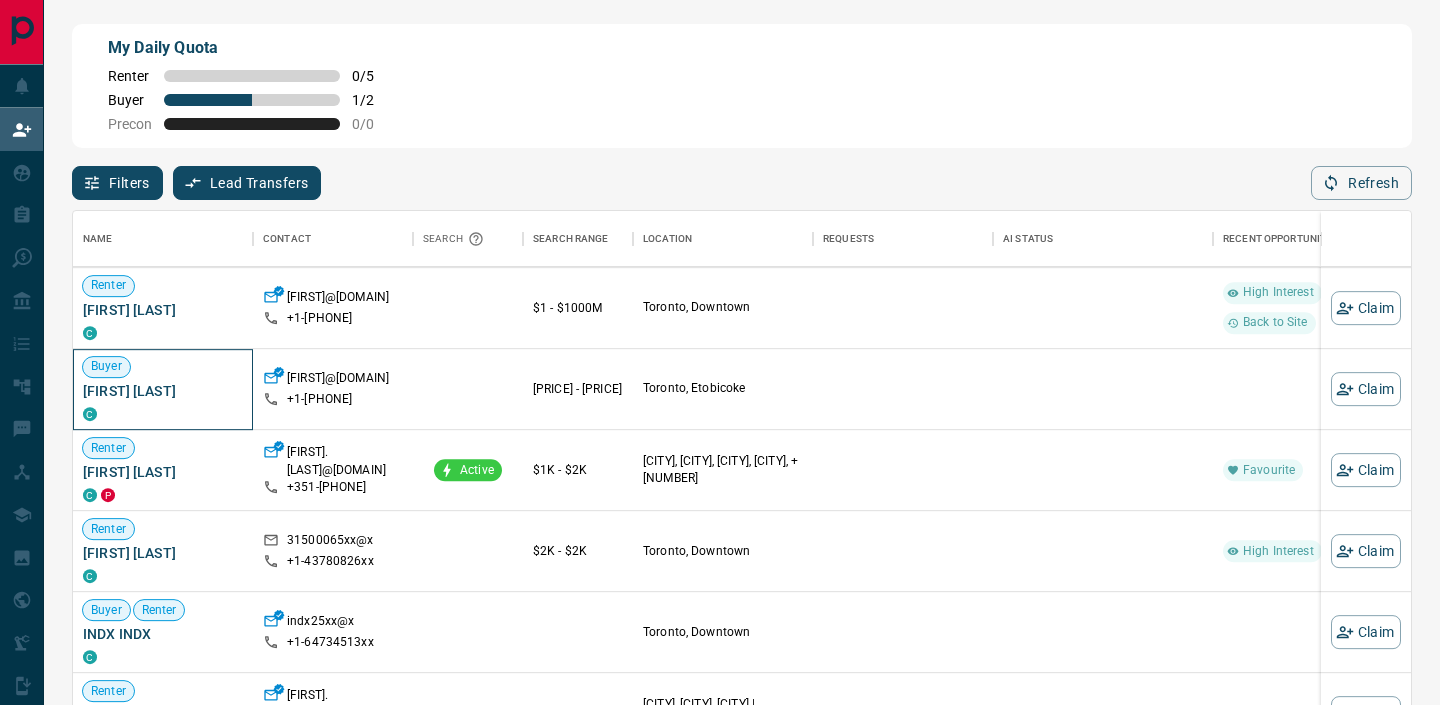 click on "[FIRST] [LAST]" at bounding box center [163, 391] 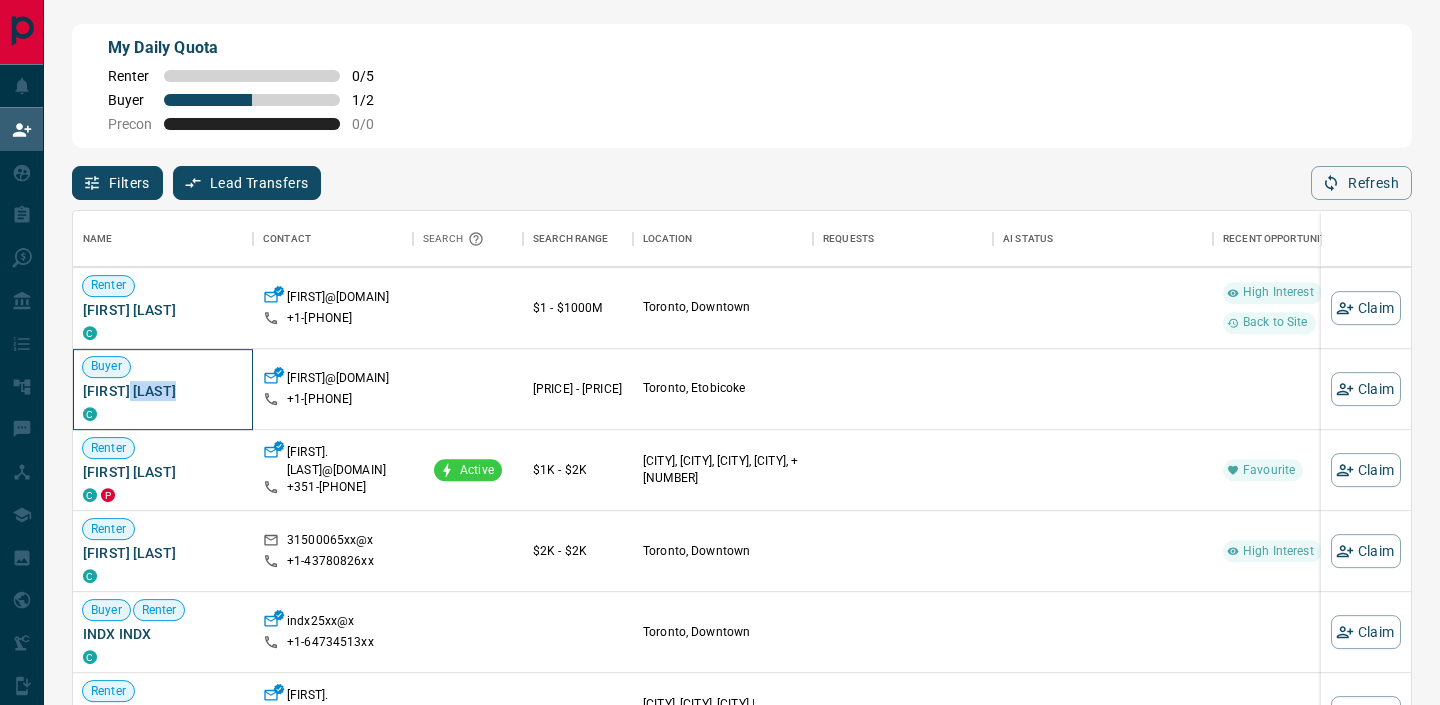 click on "[FIRST] [LAST]" at bounding box center [163, 391] 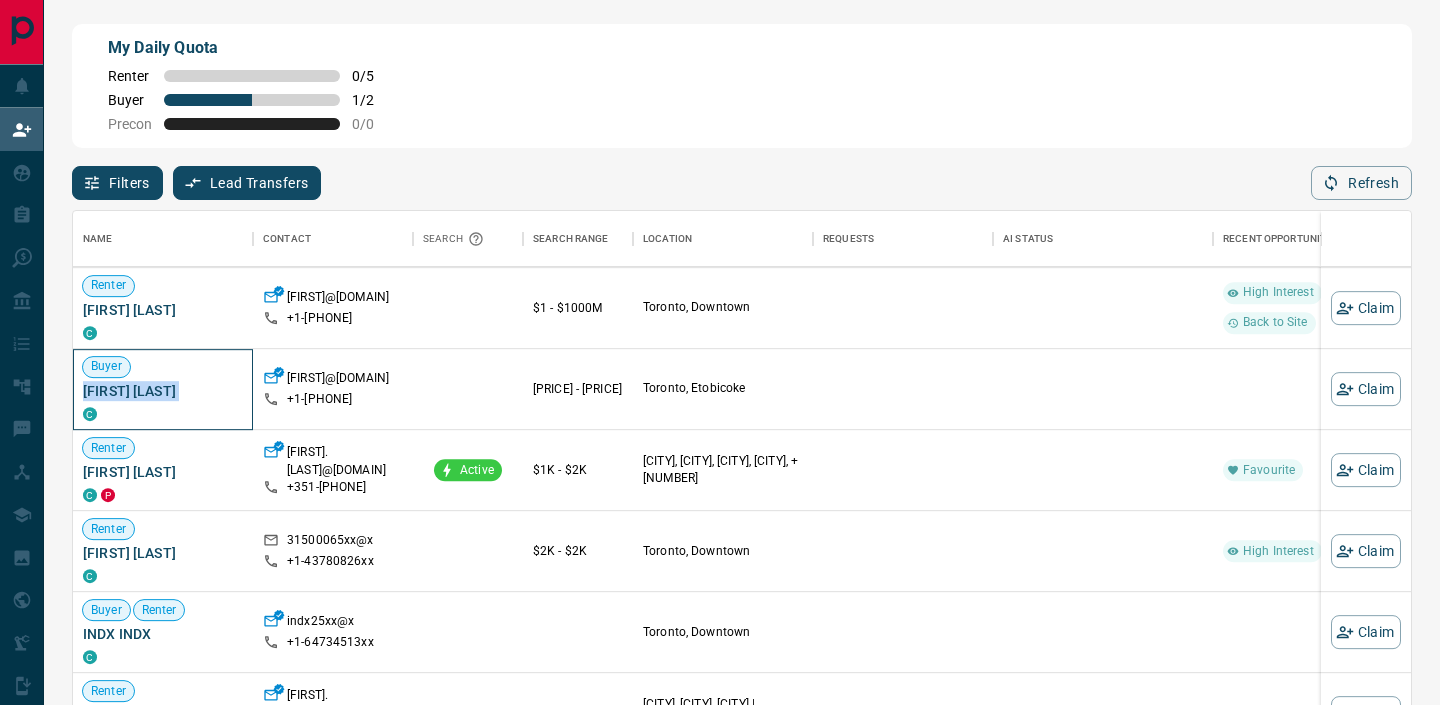 click on "[FIRST] [LAST]" at bounding box center [163, 391] 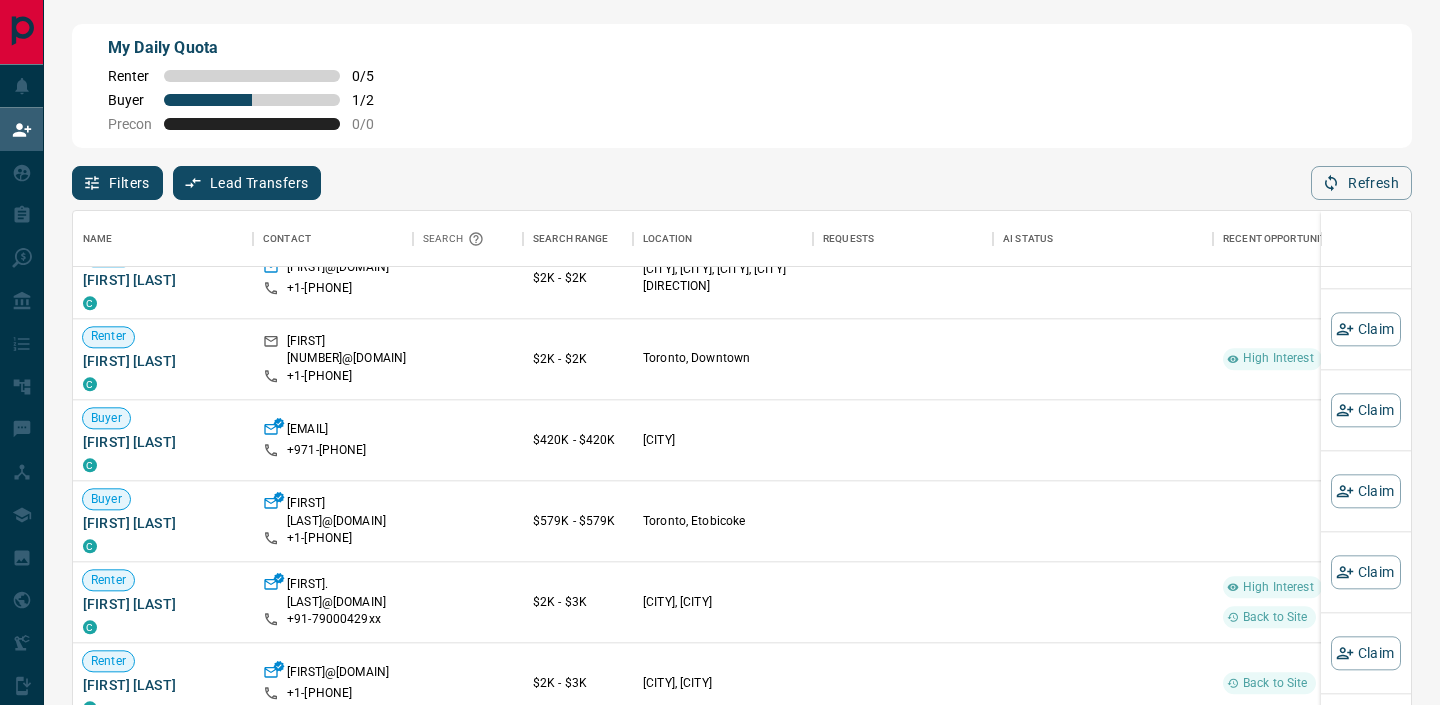 scroll, scrollTop: 2148, scrollLeft: 0, axis: vertical 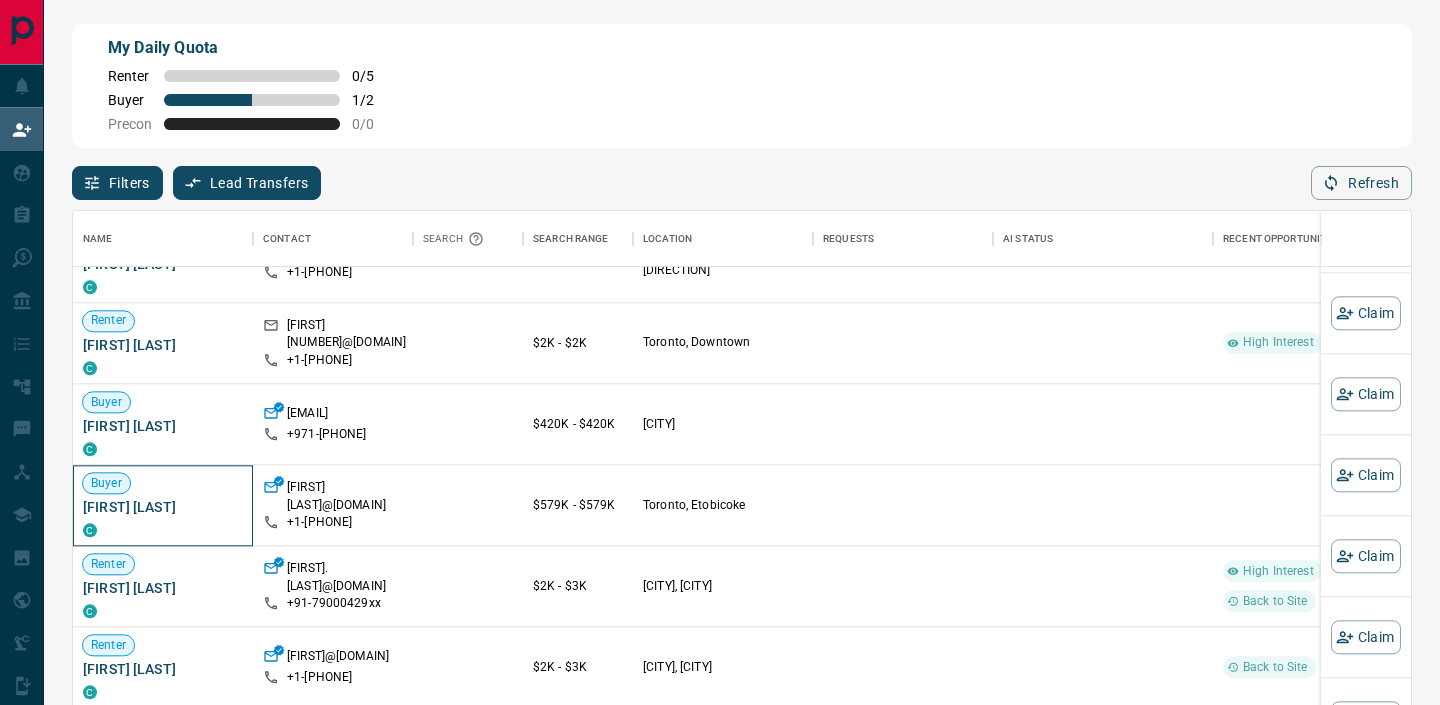 click on "[FIRST] [LAST]" at bounding box center [163, 507] 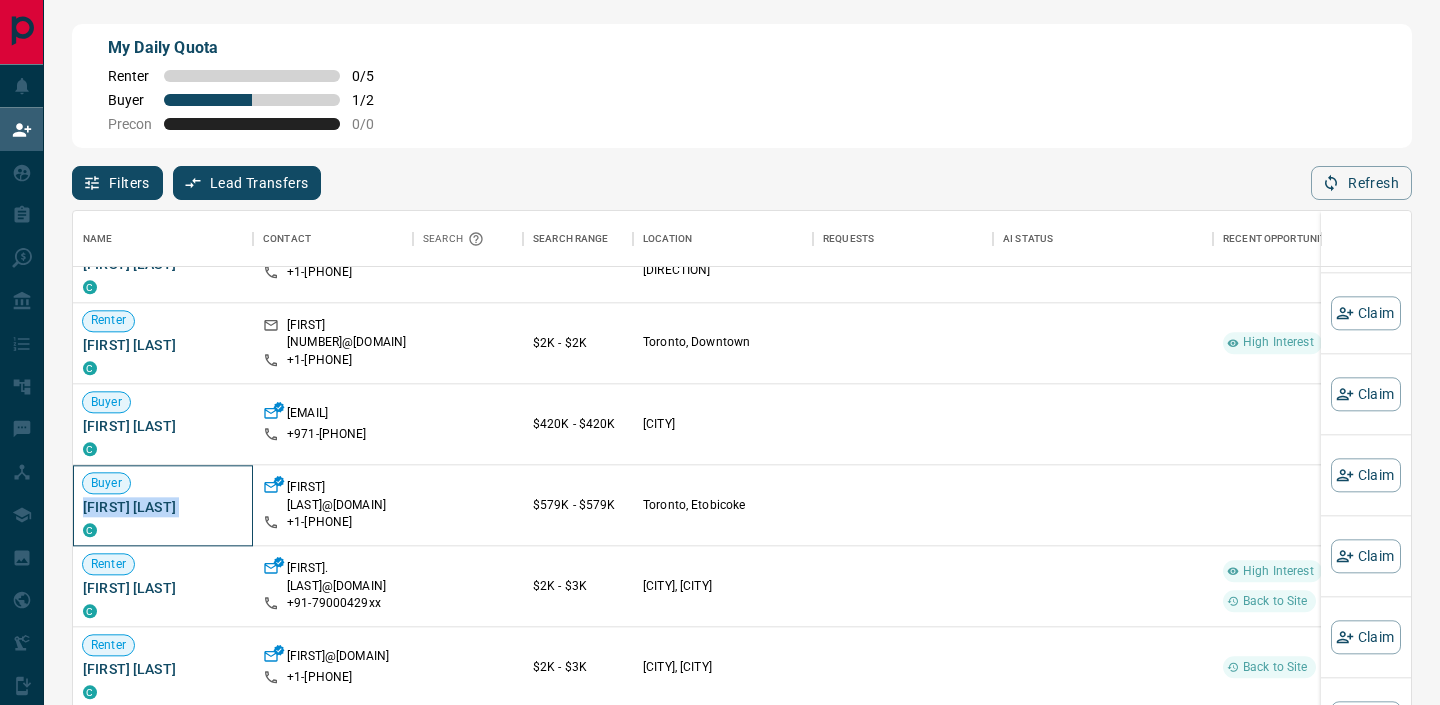 click on "[FIRST] [LAST]" at bounding box center [163, 507] 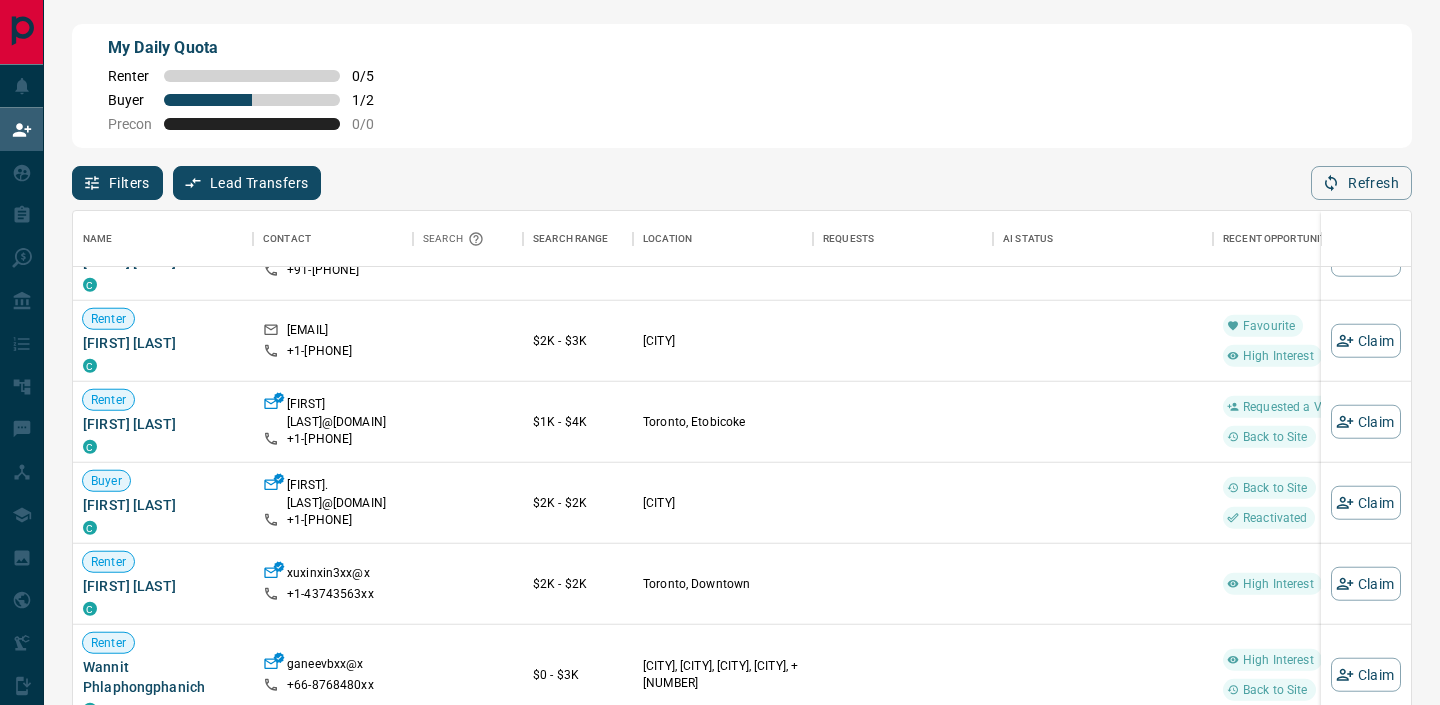 scroll, scrollTop: 4411, scrollLeft: 0, axis: vertical 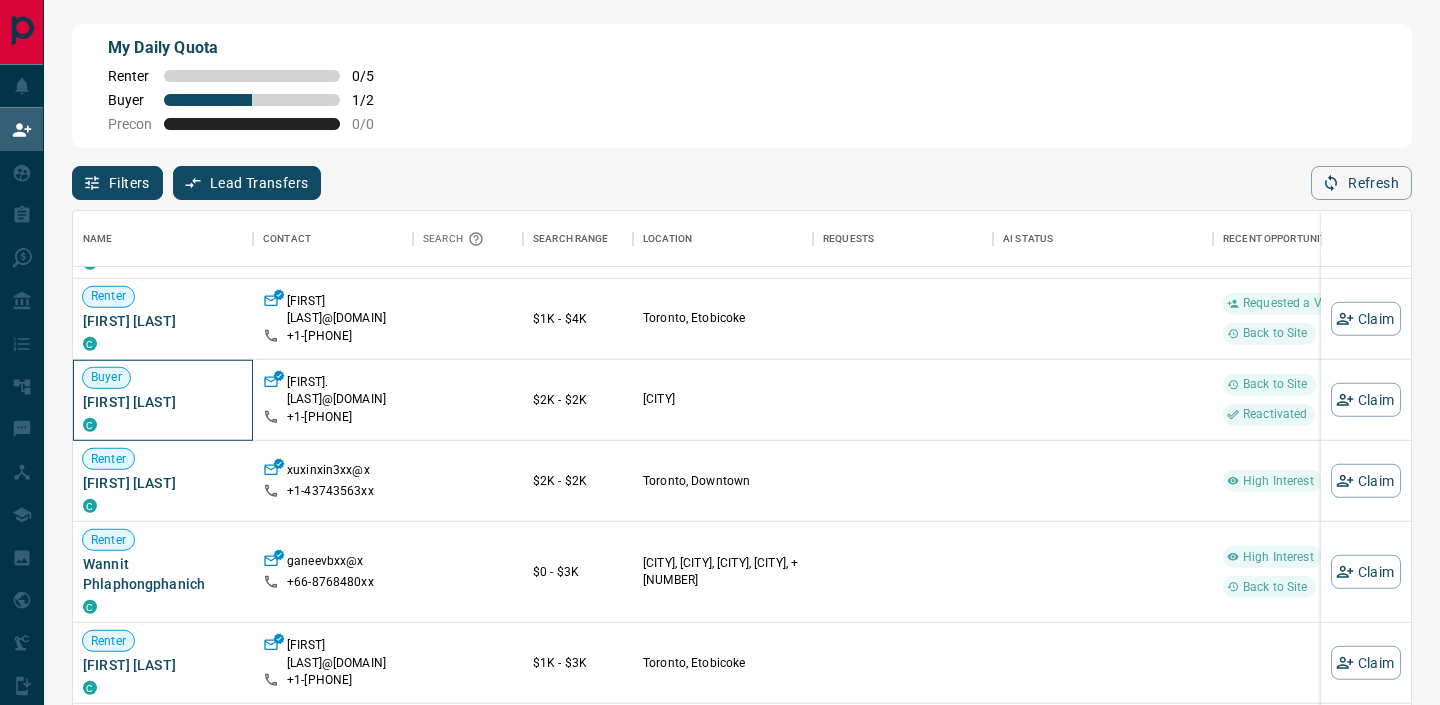 click on "[FIRST] [LAST]" at bounding box center [163, 402] 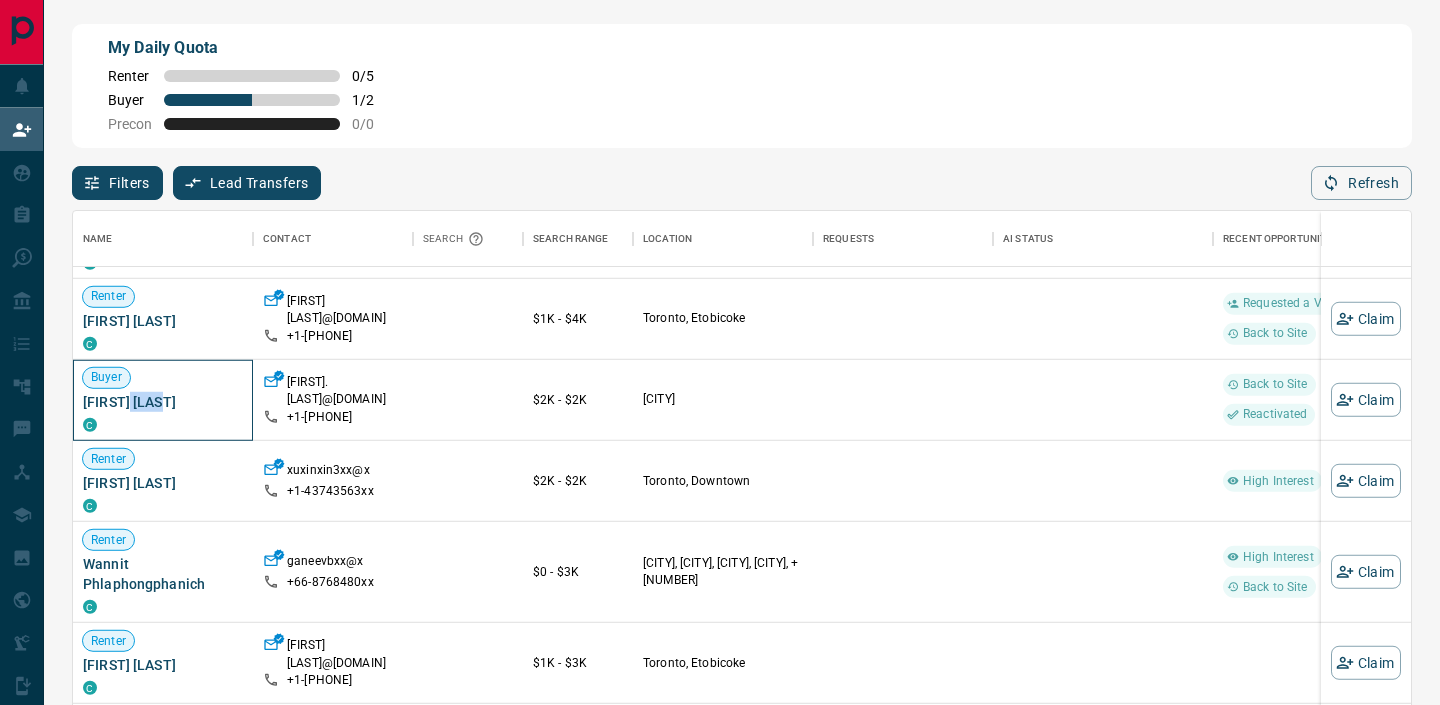 click on "[FIRST] [LAST]" at bounding box center [163, 402] 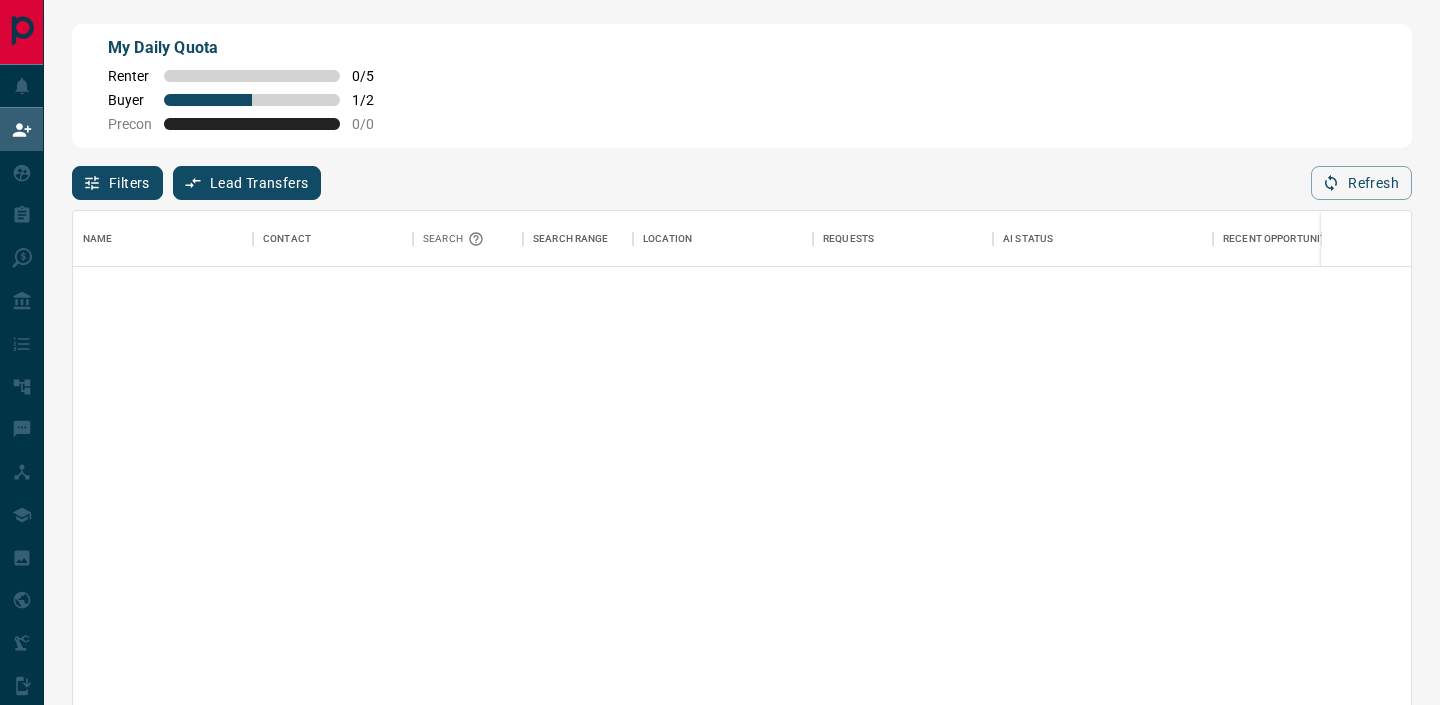 scroll, scrollTop: 0, scrollLeft: 0, axis: both 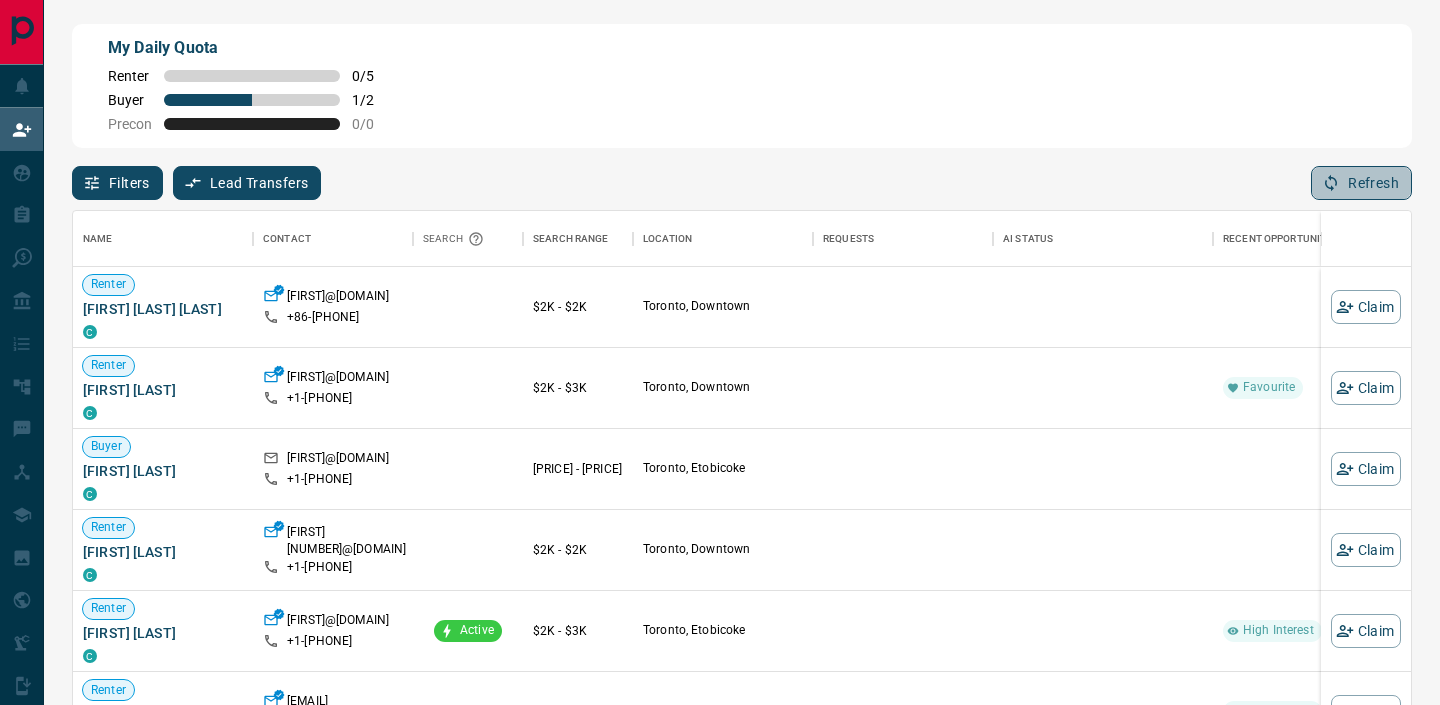 click on "Refresh" at bounding box center [1361, 183] 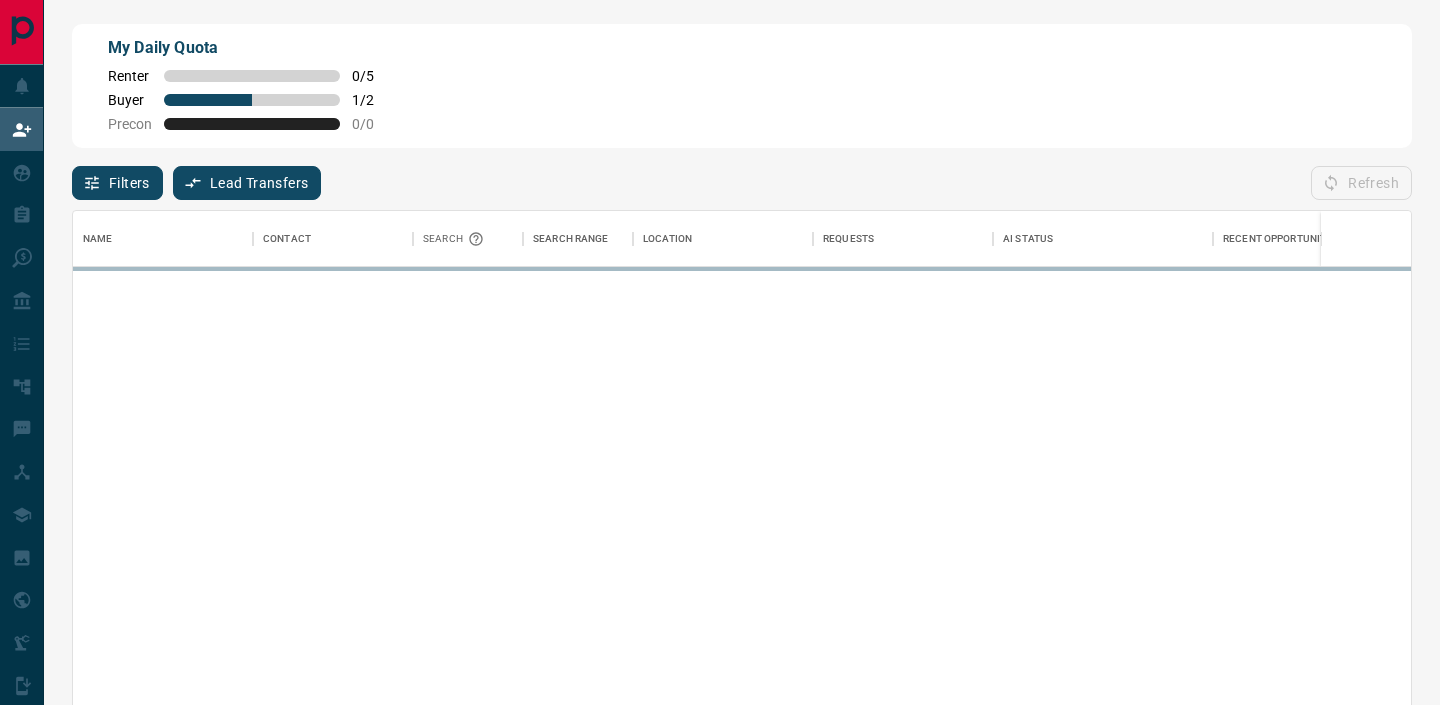 scroll, scrollTop: 1, scrollLeft: 1, axis: both 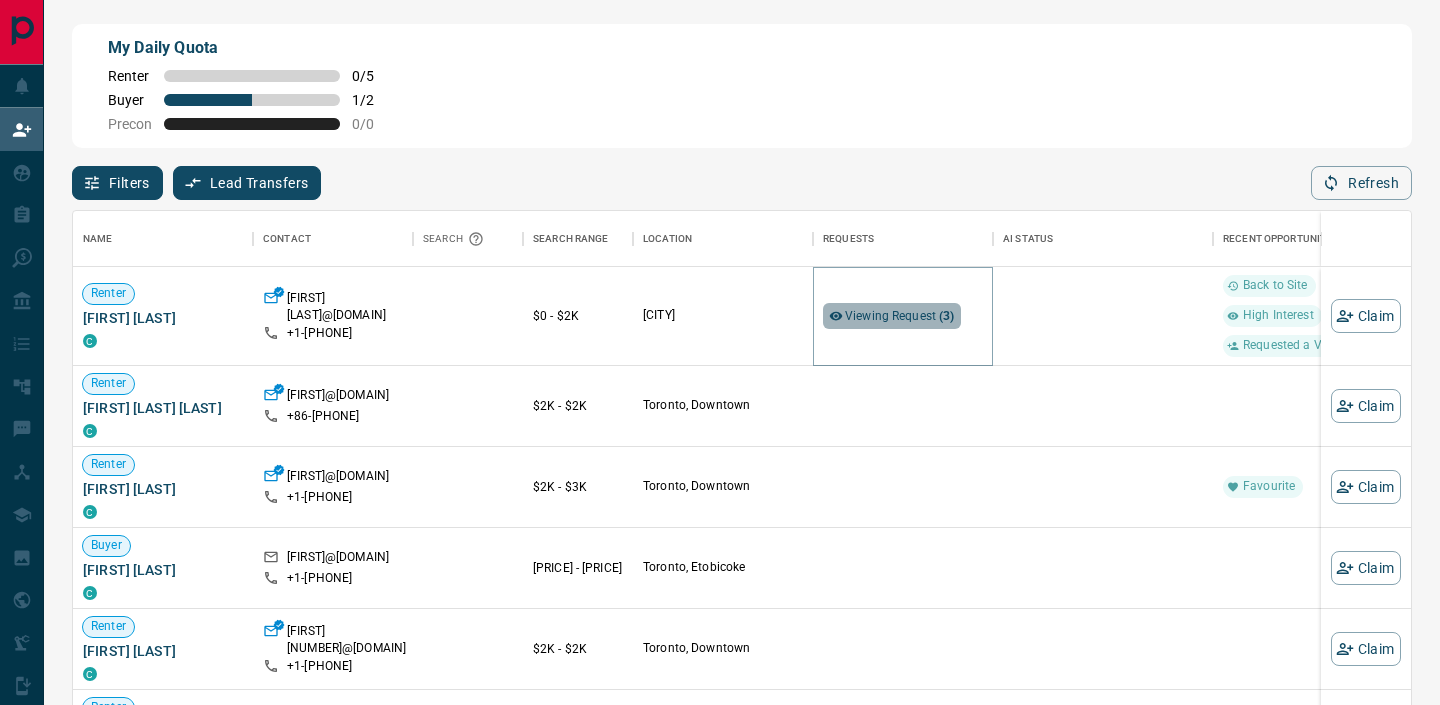 click on "Viewing Request   ( 3 )" at bounding box center (900, 316) 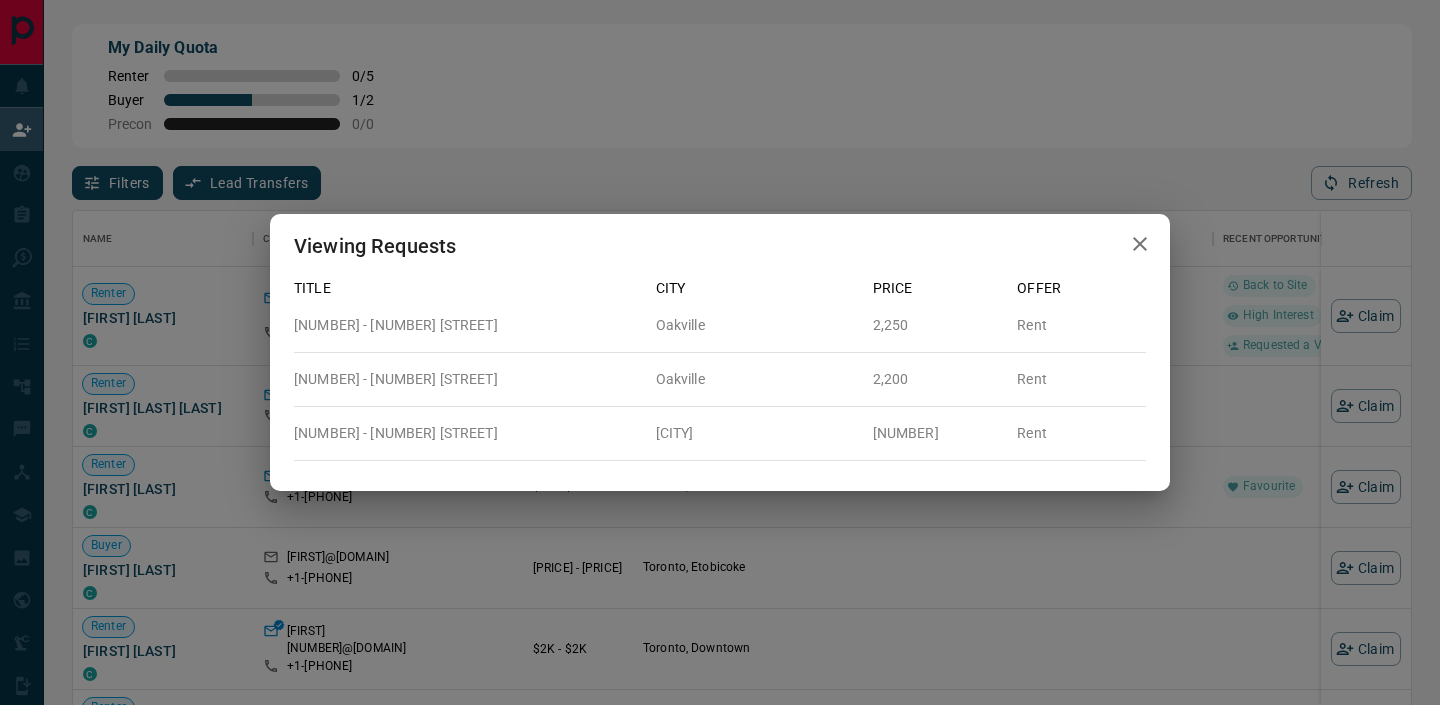 click 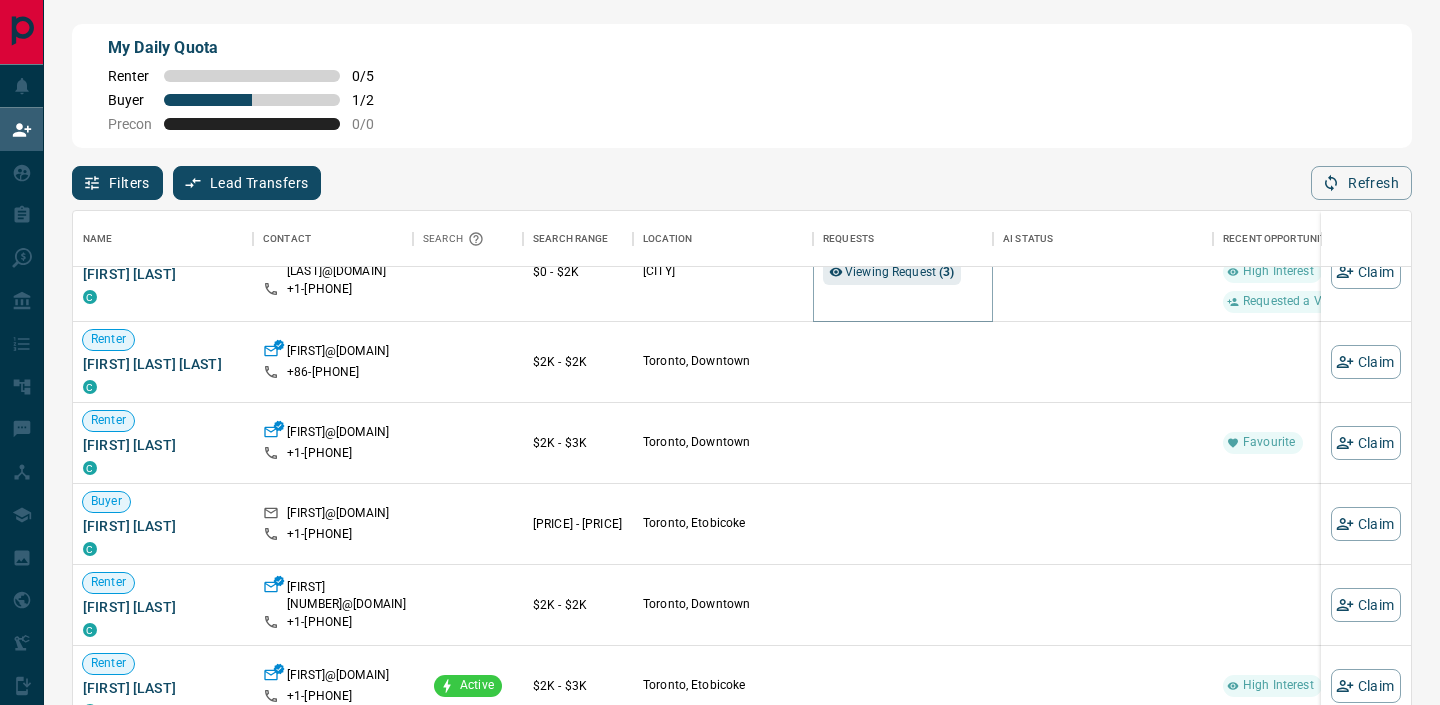 scroll, scrollTop: 0, scrollLeft: 0, axis: both 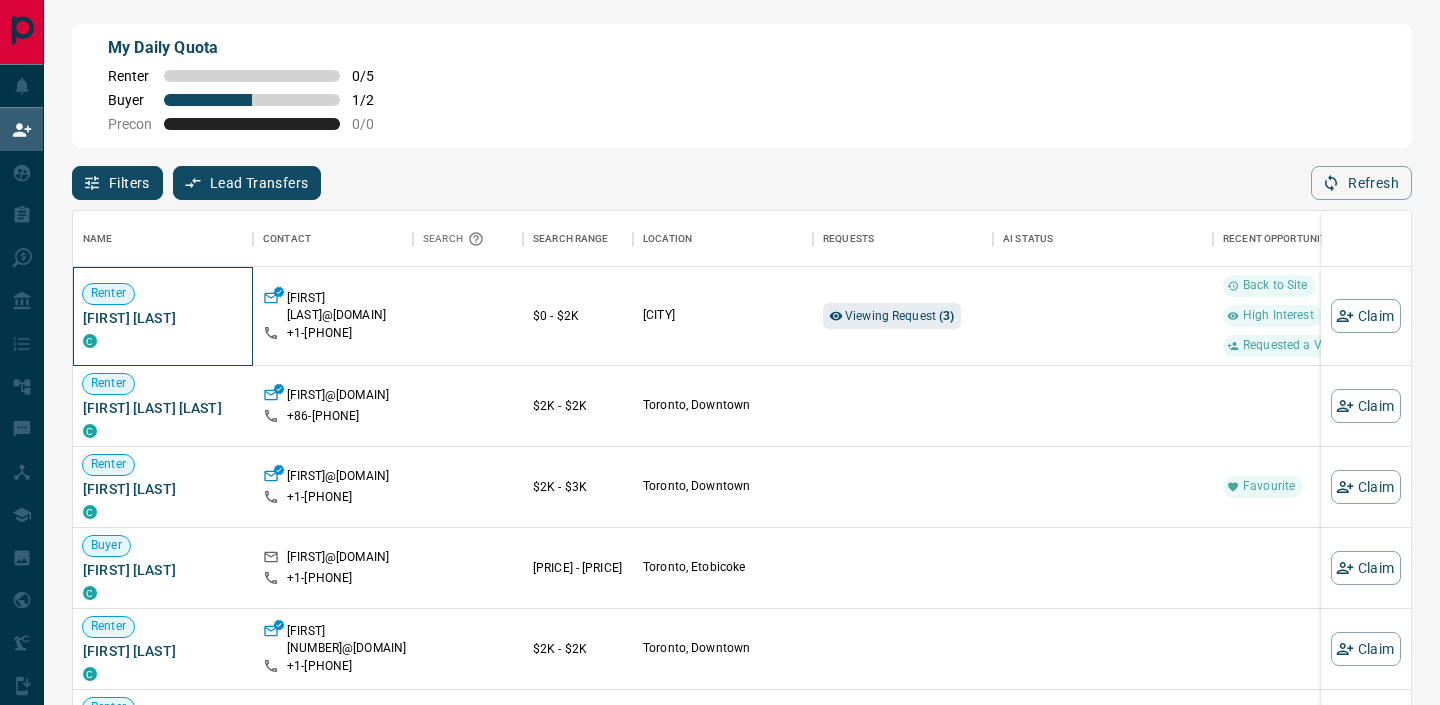 click on "[FIRST] [LAST]" at bounding box center [163, 318] 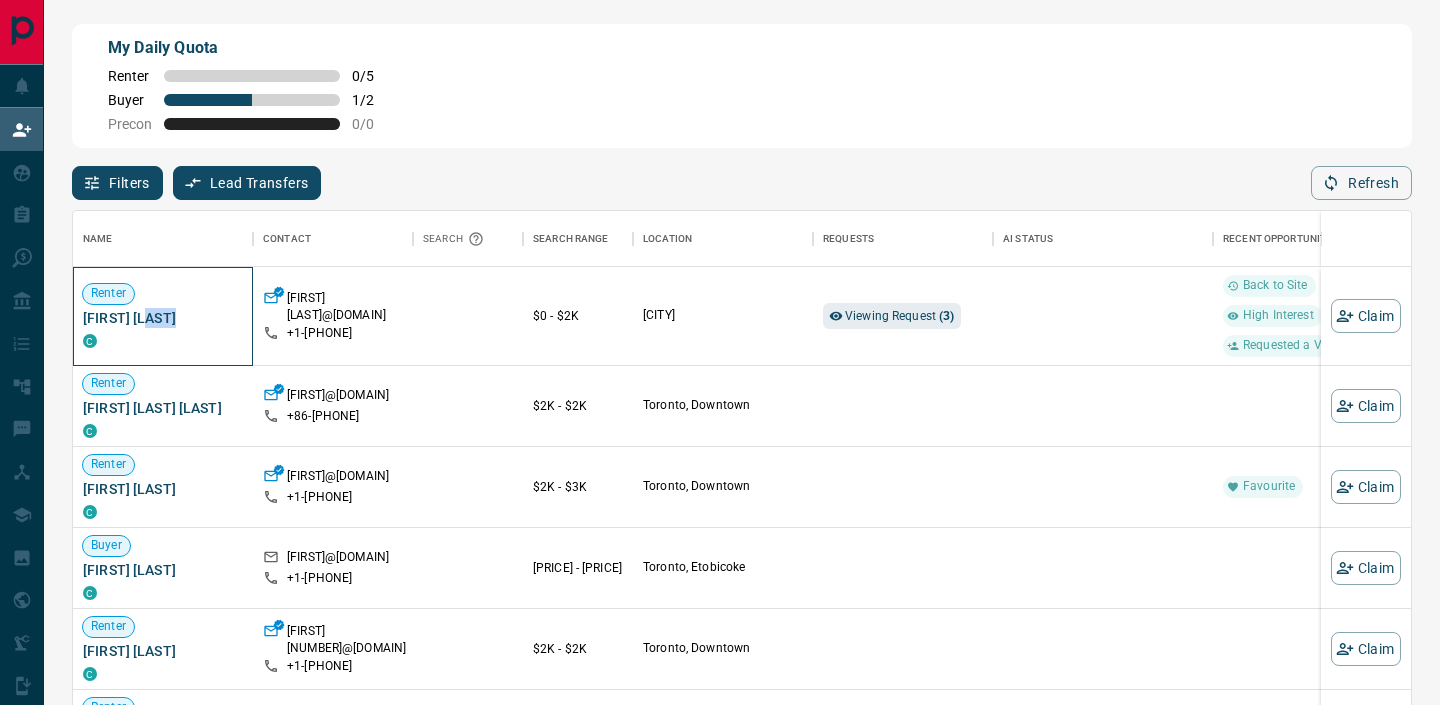 click on "[FIRST] [LAST]" at bounding box center (163, 318) 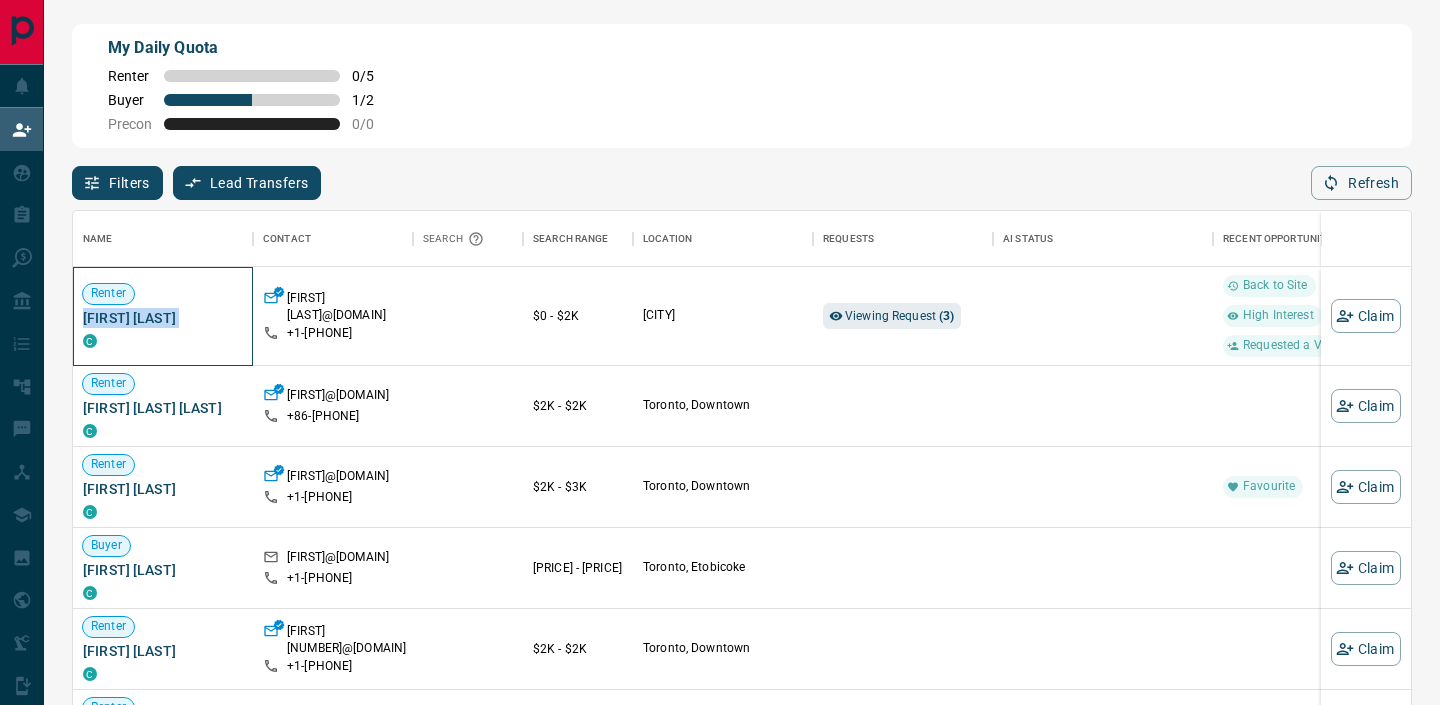 click on "[FIRST] [LAST]" at bounding box center (163, 318) 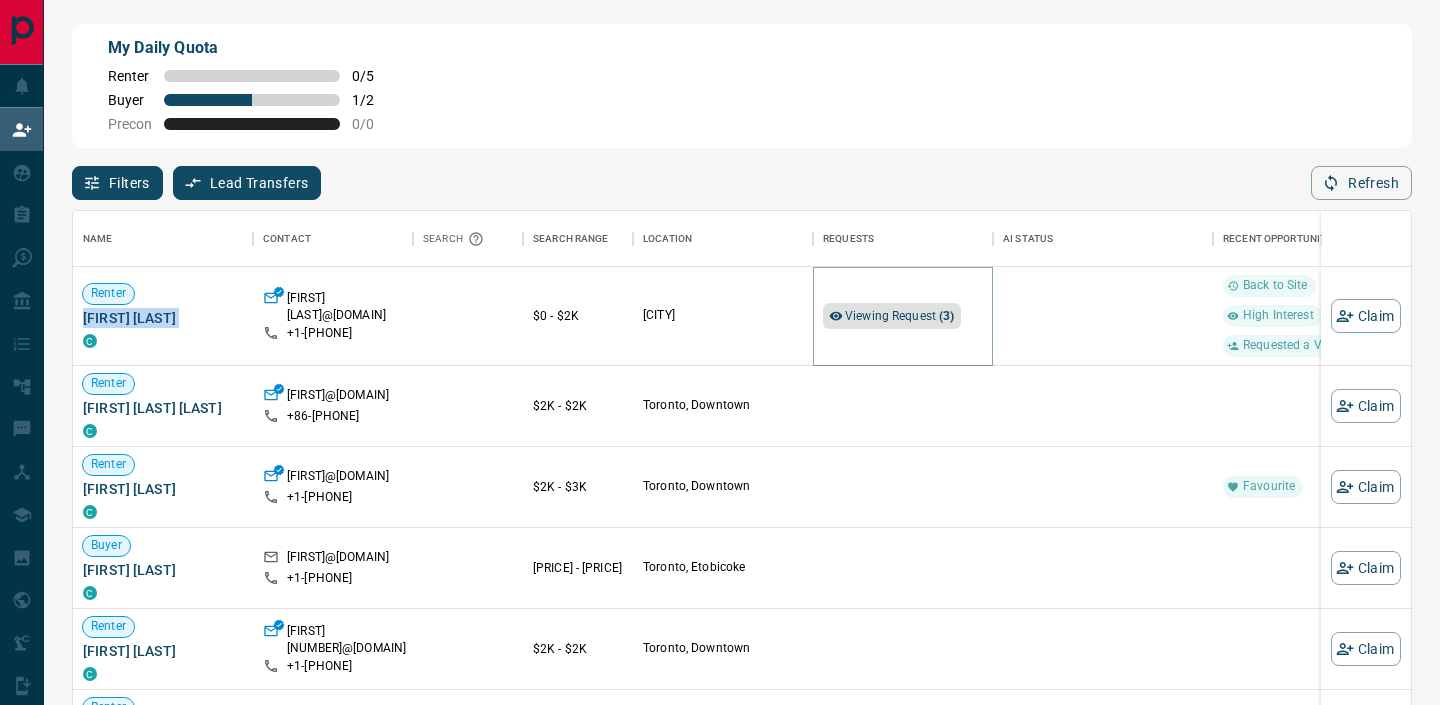 click on "Viewing Request   ( 3 )" at bounding box center [900, 316] 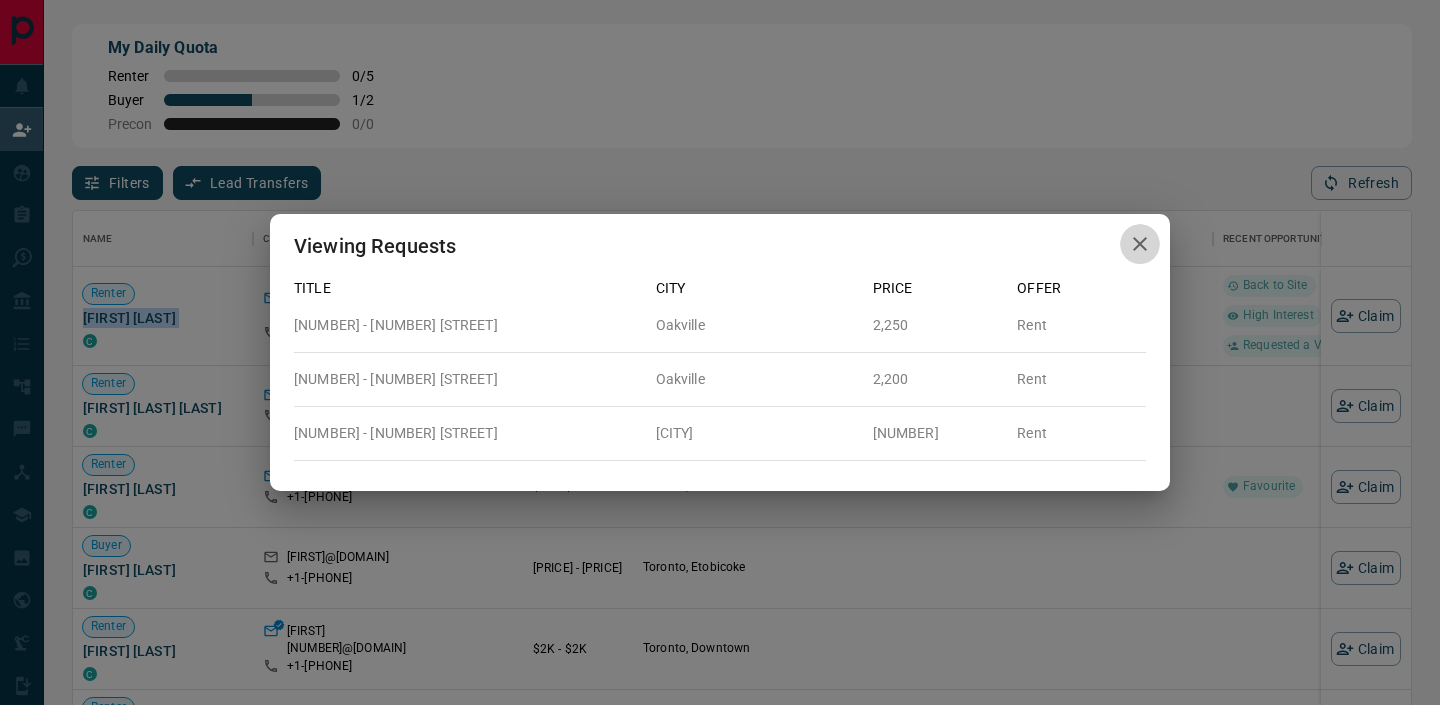 click 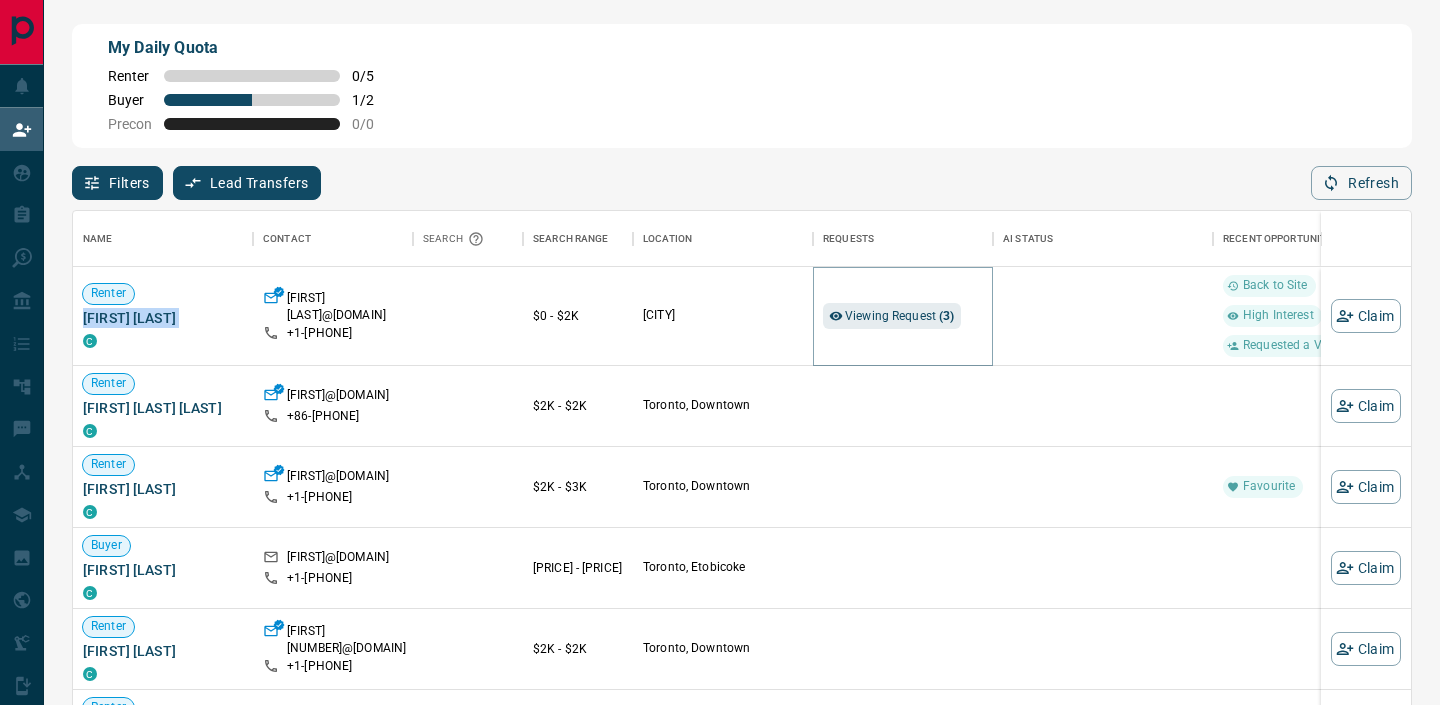 scroll, scrollTop: 39, scrollLeft: 0, axis: vertical 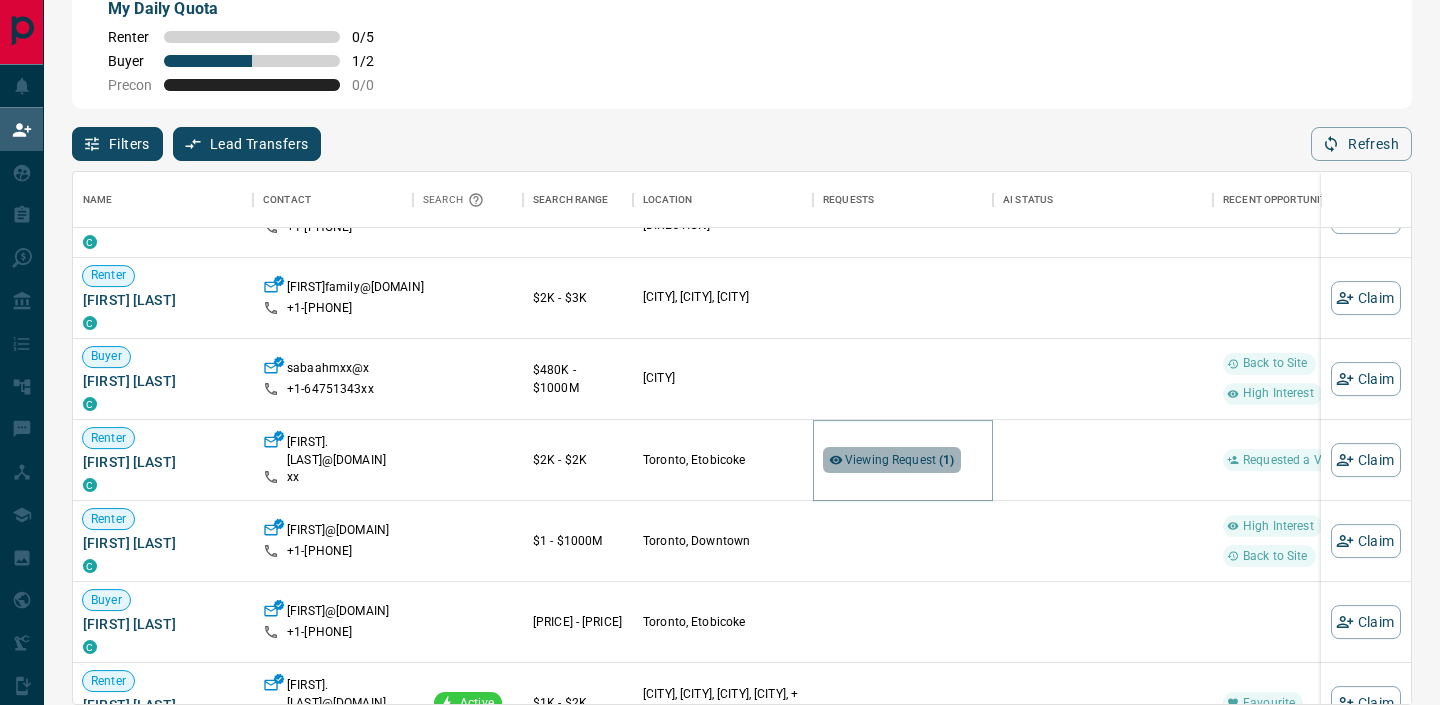 click on "Viewing Request   ( 1 )" at bounding box center [900, 460] 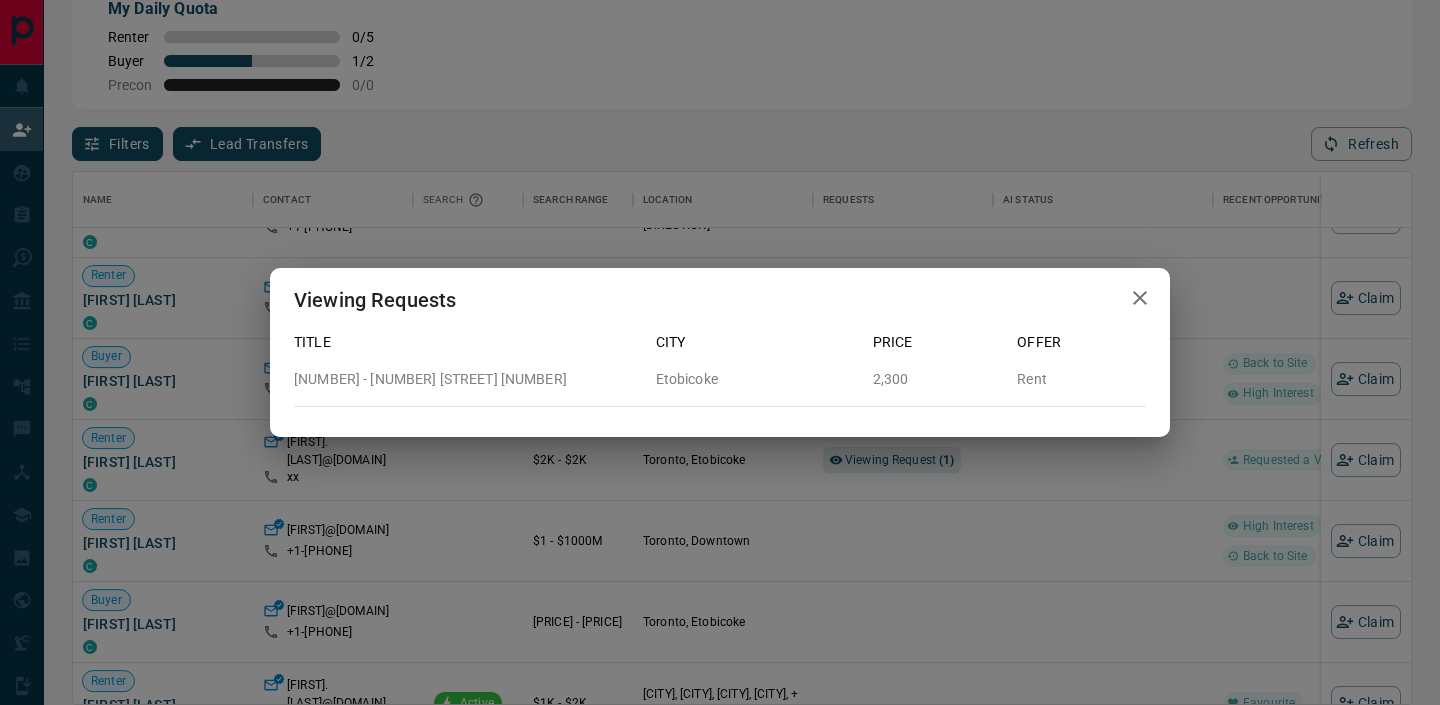 click 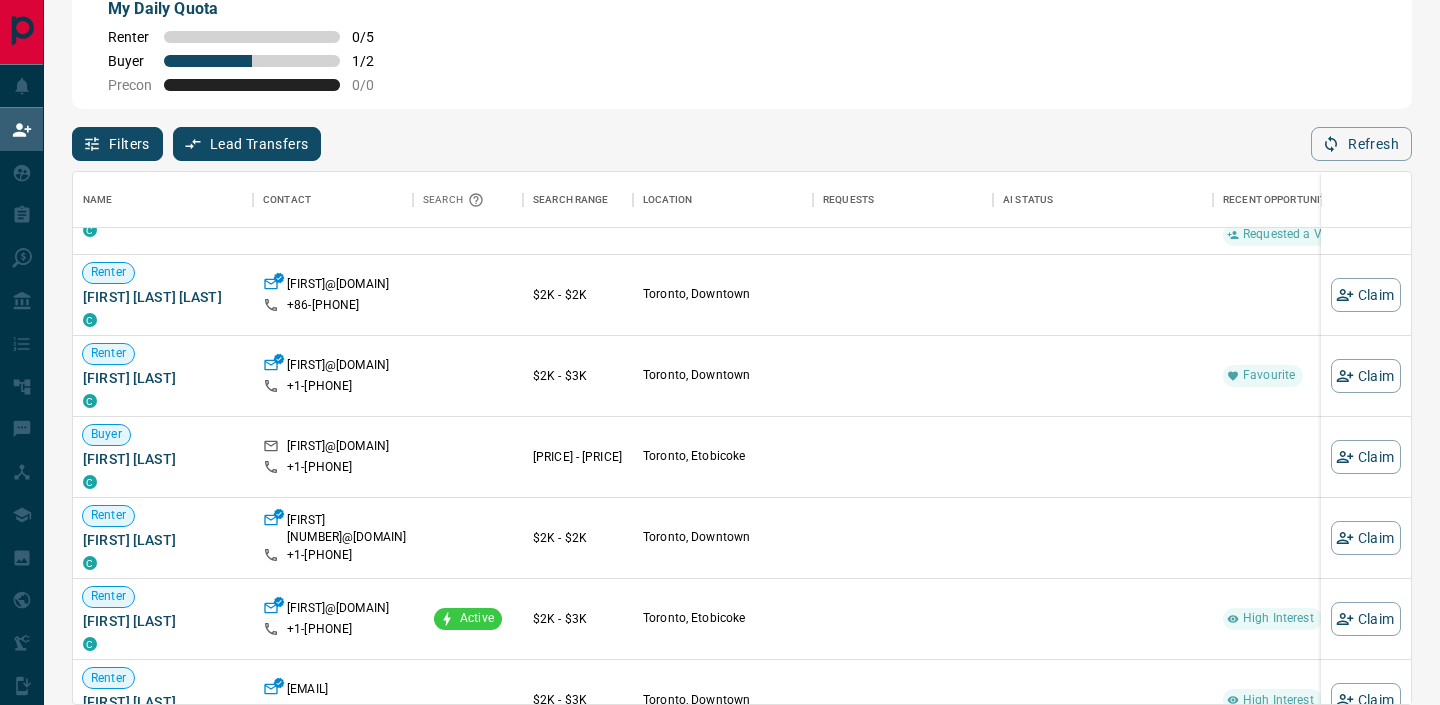 scroll, scrollTop: 0, scrollLeft: 0, axis: both 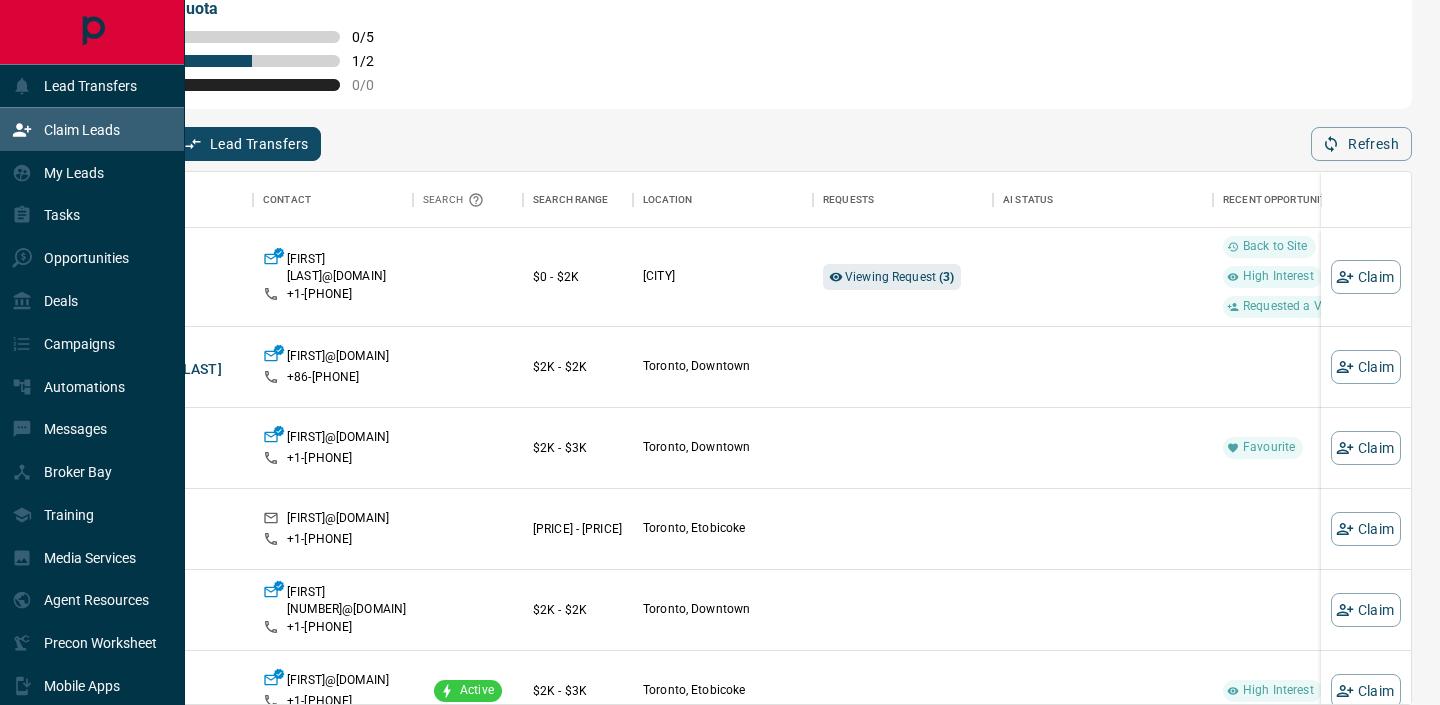 click on "Claim Leads" at bounding box center [82, 130] 